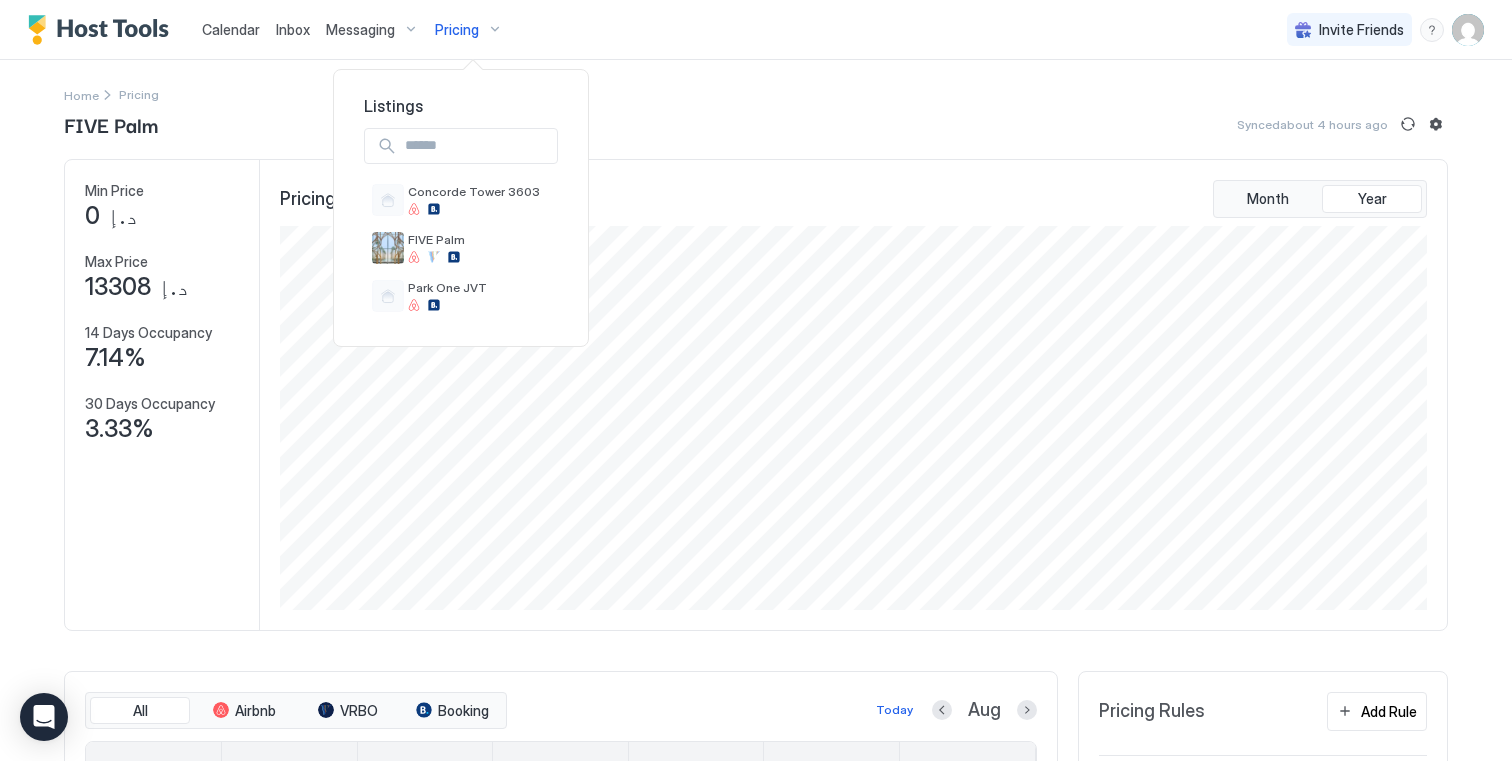 scroll, scrollTop: 0, scrollLeft: 0, axis: both 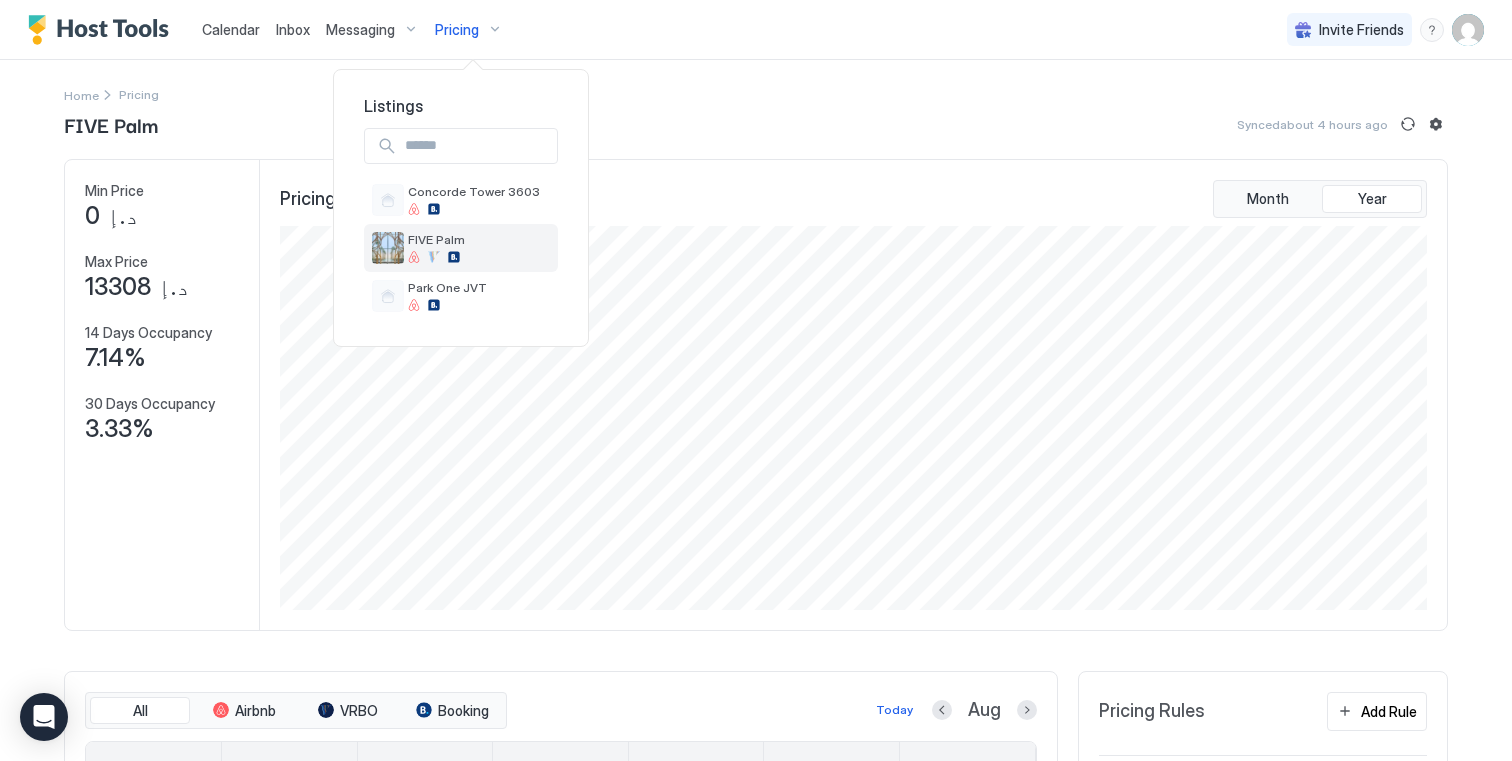 click on "FIVE Palm" at bounding box center [461, 248] 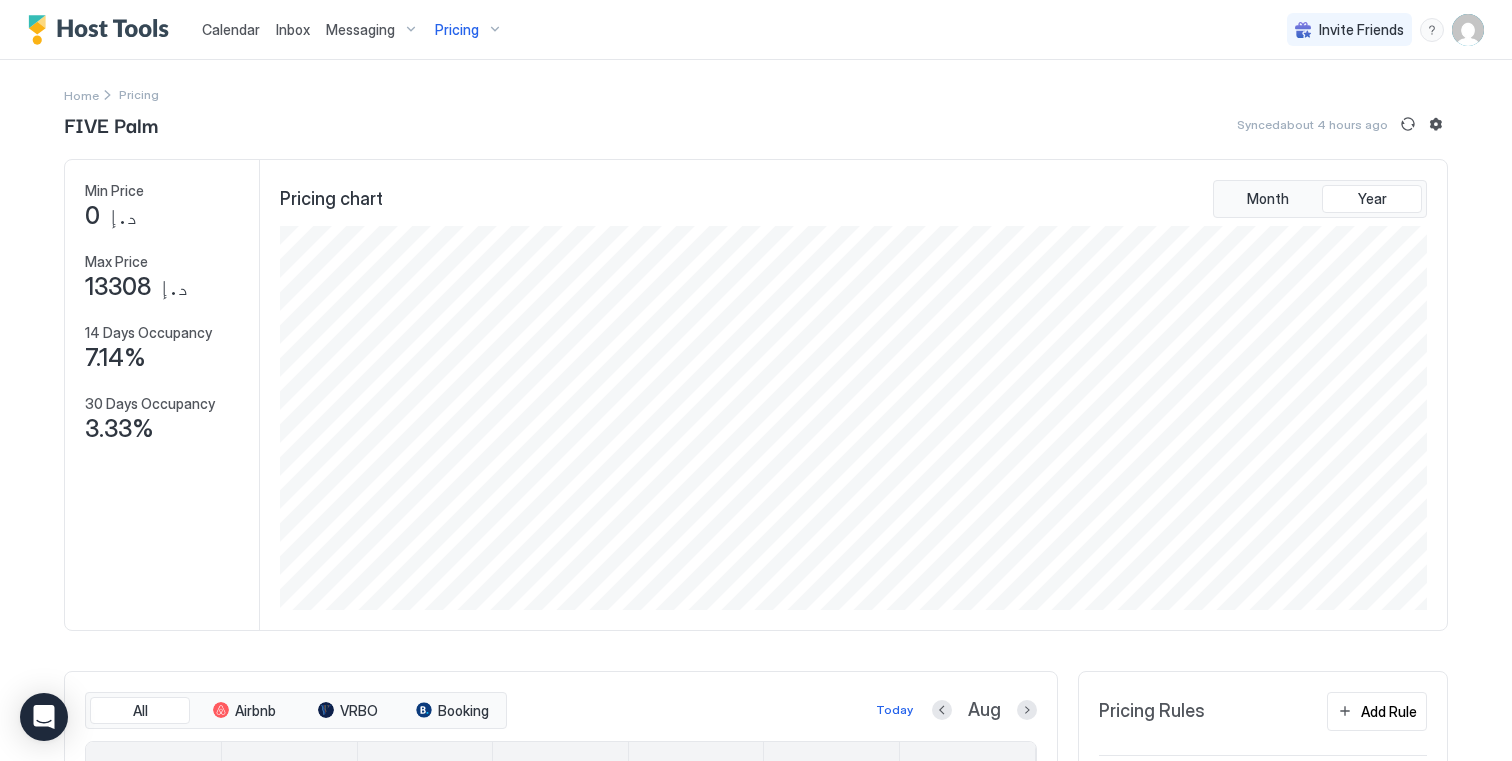 click on "Invite Friends EN" at bounding box center [1385, 29] 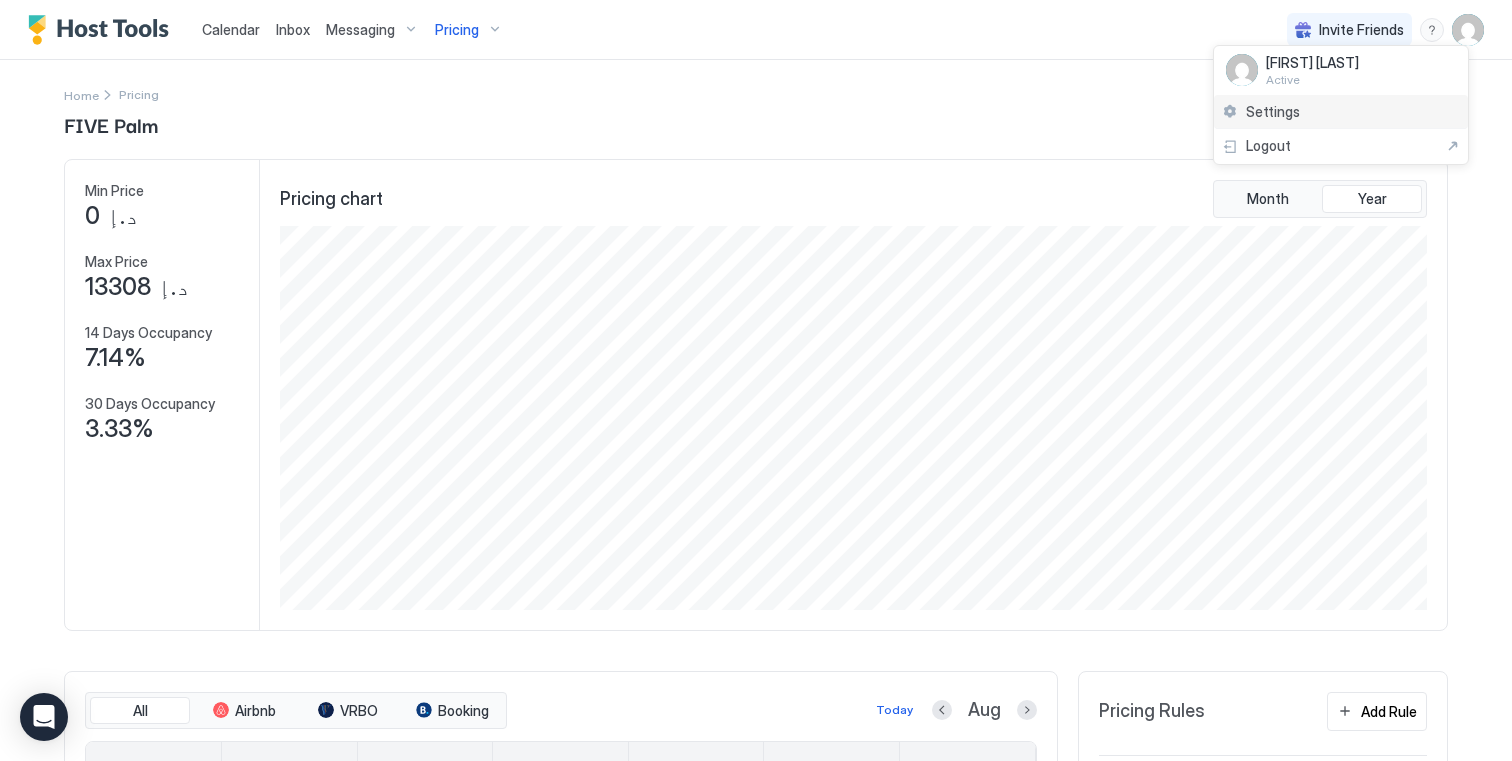 click on "Settings" at bounding box center [1341, 112] 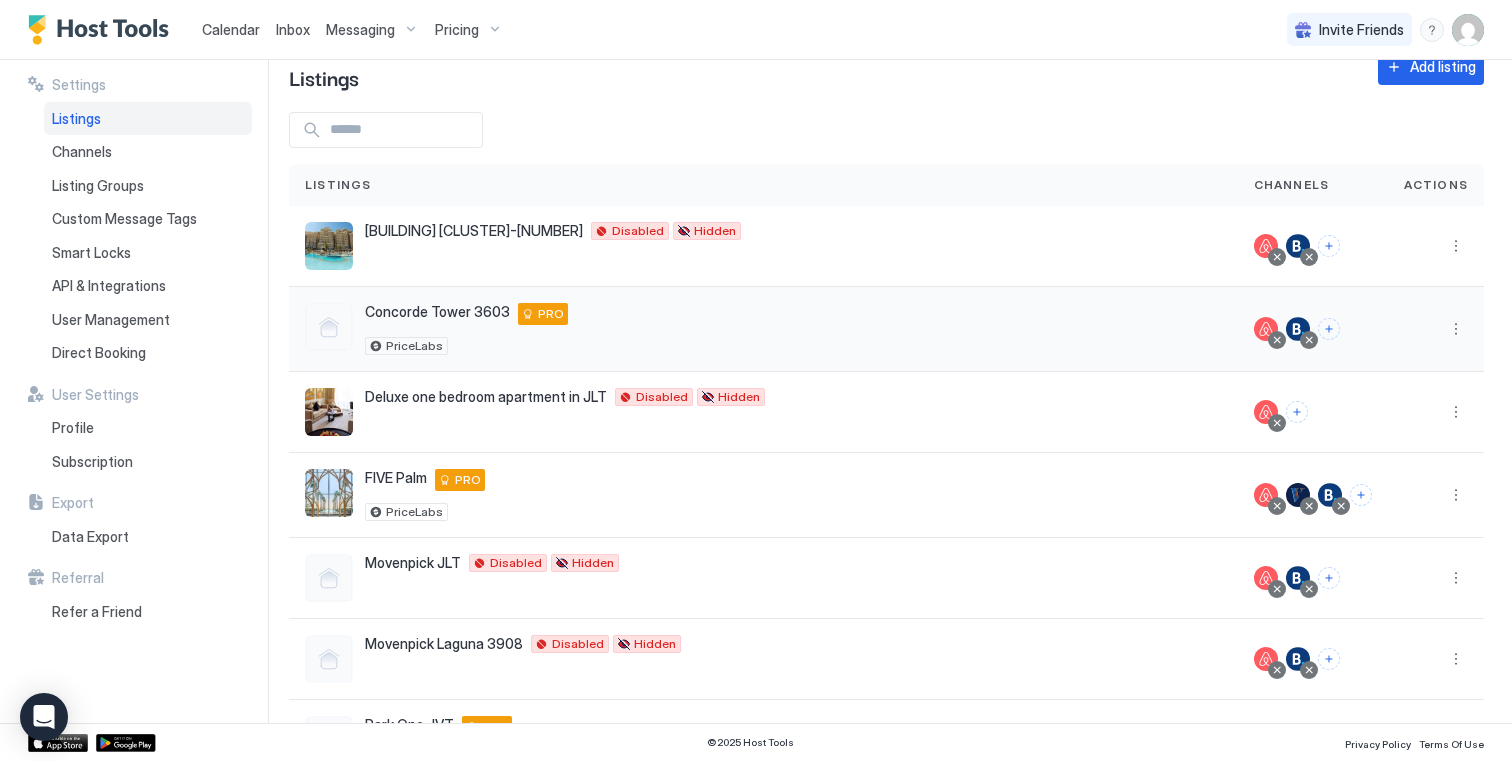 scroll, scrollTop: 210, scrollLeft: 0, axis: vertical 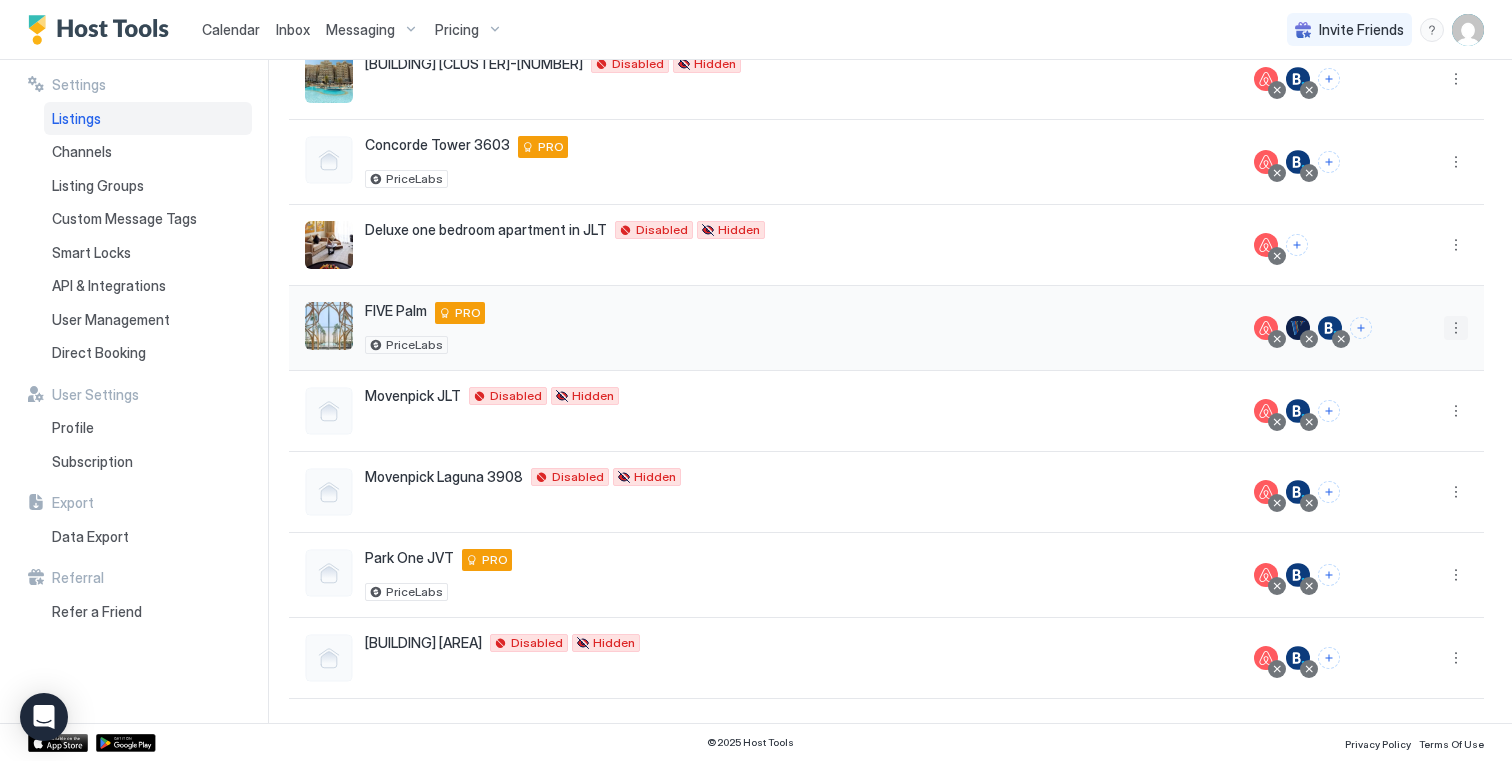 click at bounding box center [1456, 328] 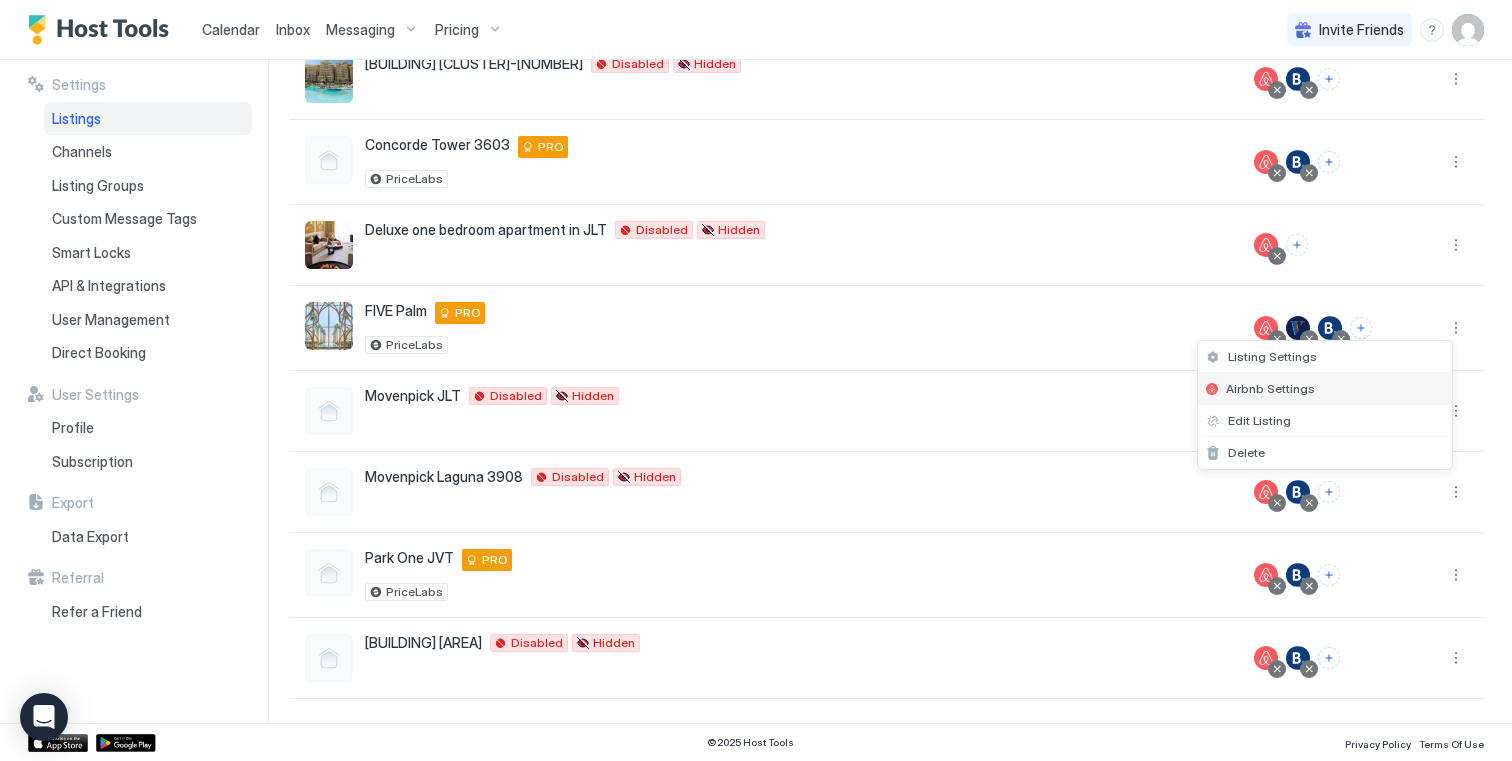 click on "Airbnb Settings" at bounding box center (1270, 388) 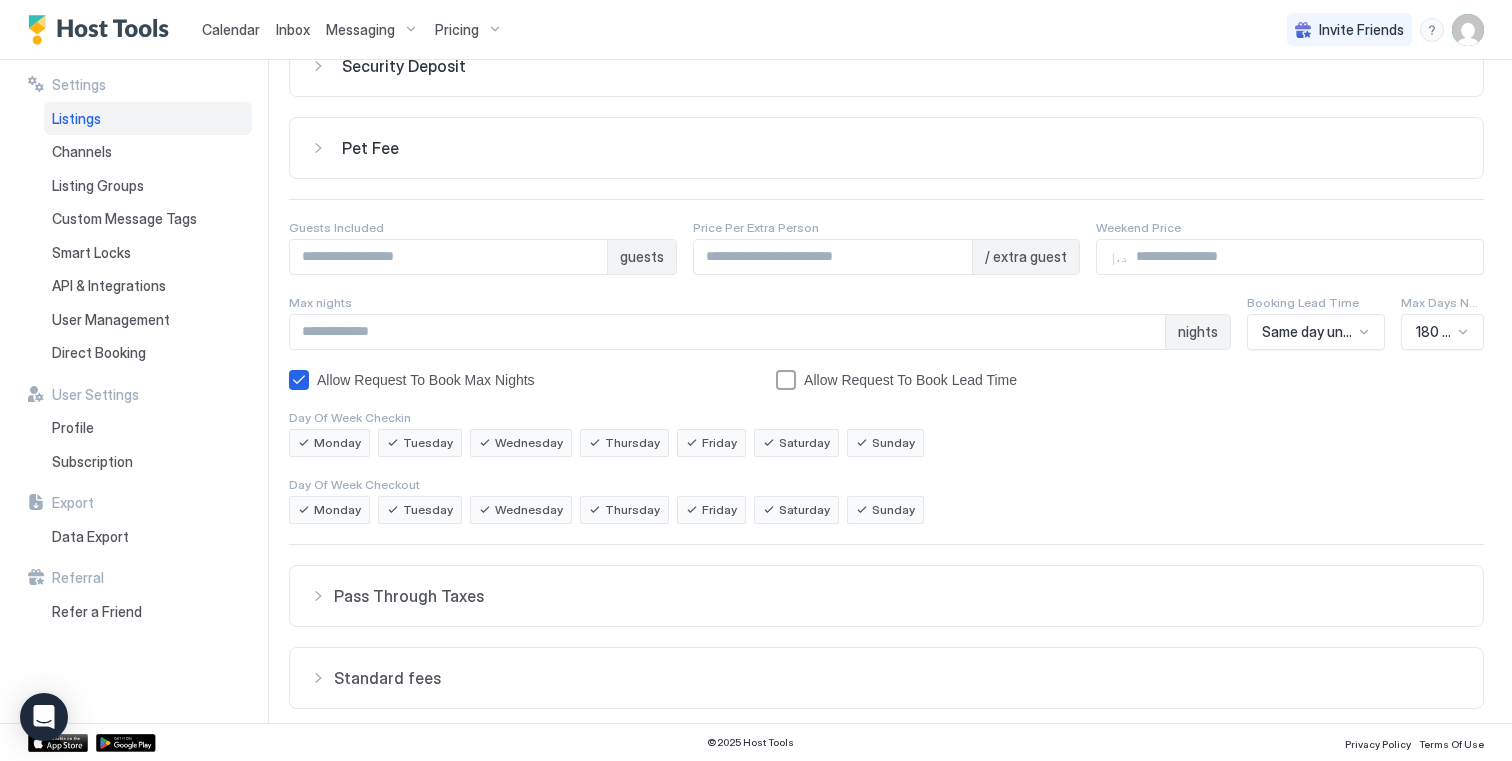 scroll, scrollTop: 353, scrollLeft: 0, axis: vertical 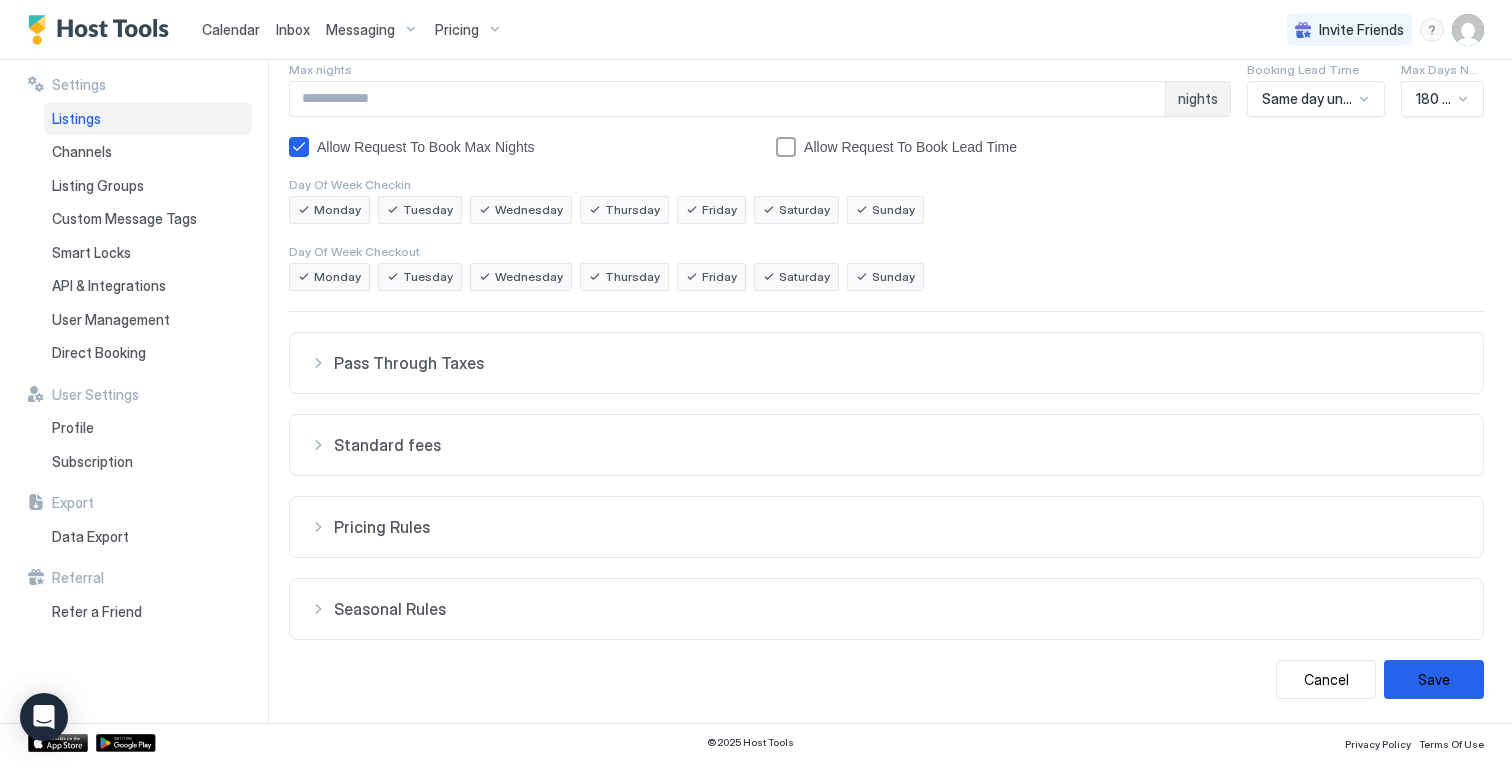 click on "Pricing Rules" at bounding box center (898, 363) 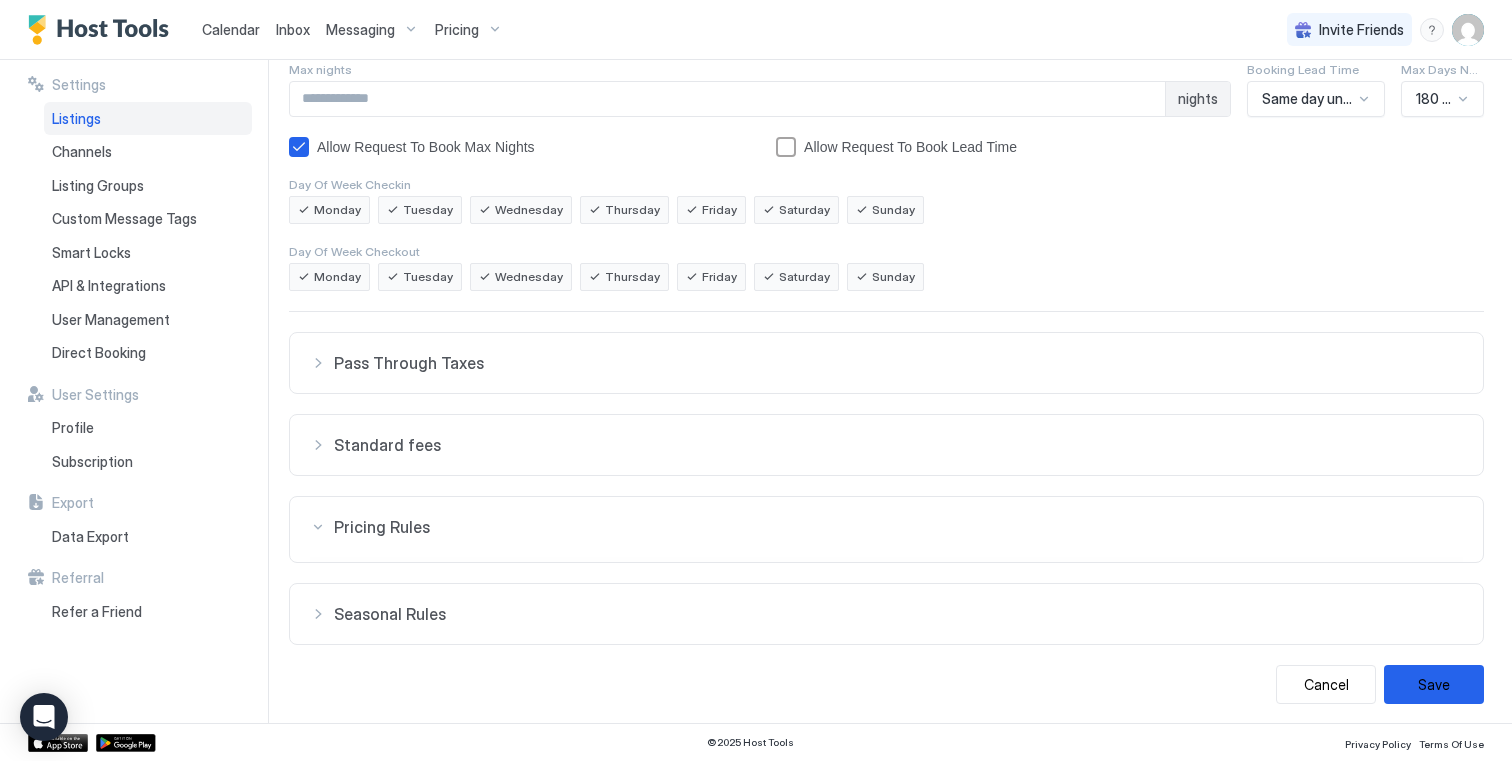 click on "Pricing Rules" at bounding box center (898, 363) 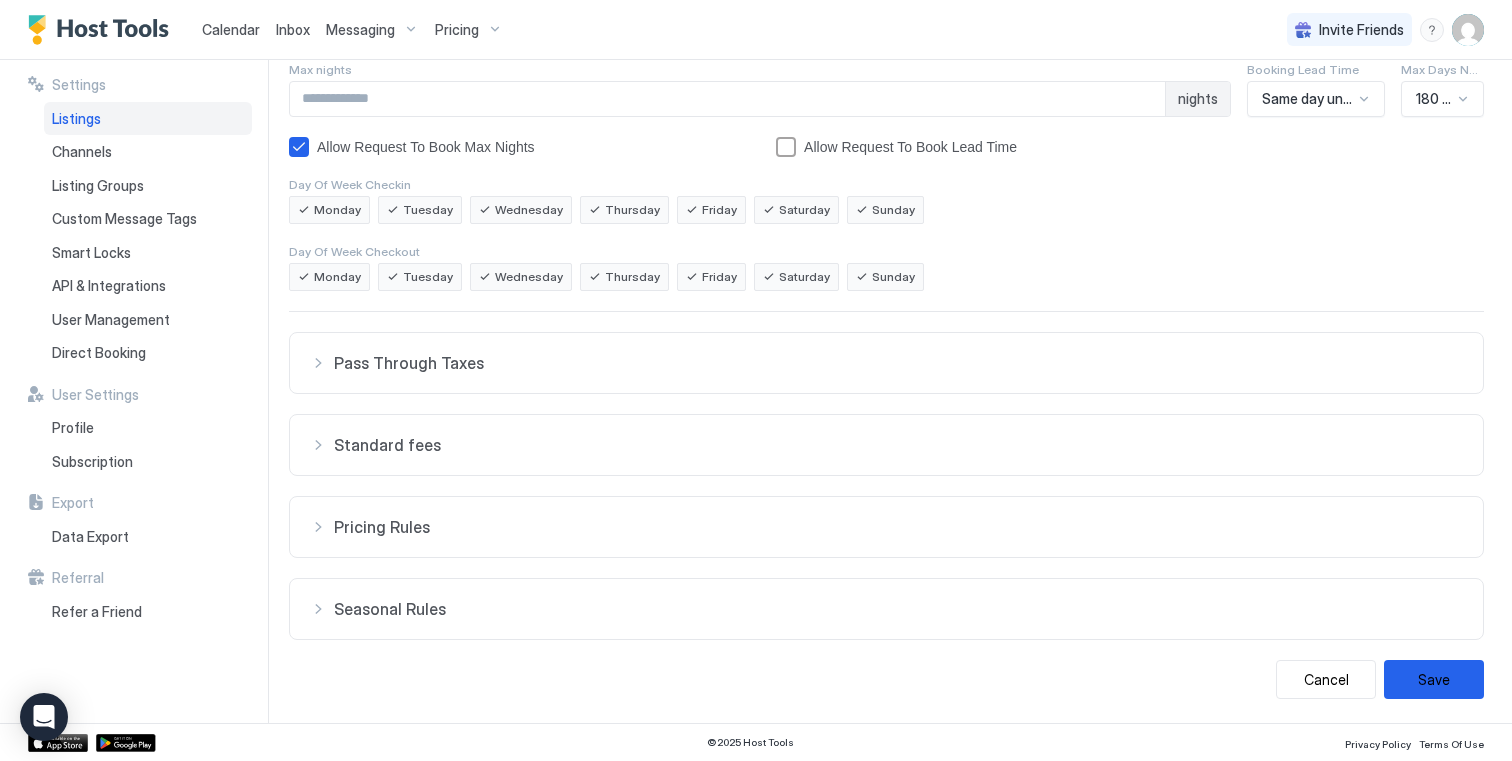 click on "Pricing Rules" at bounding box center (898, 363) 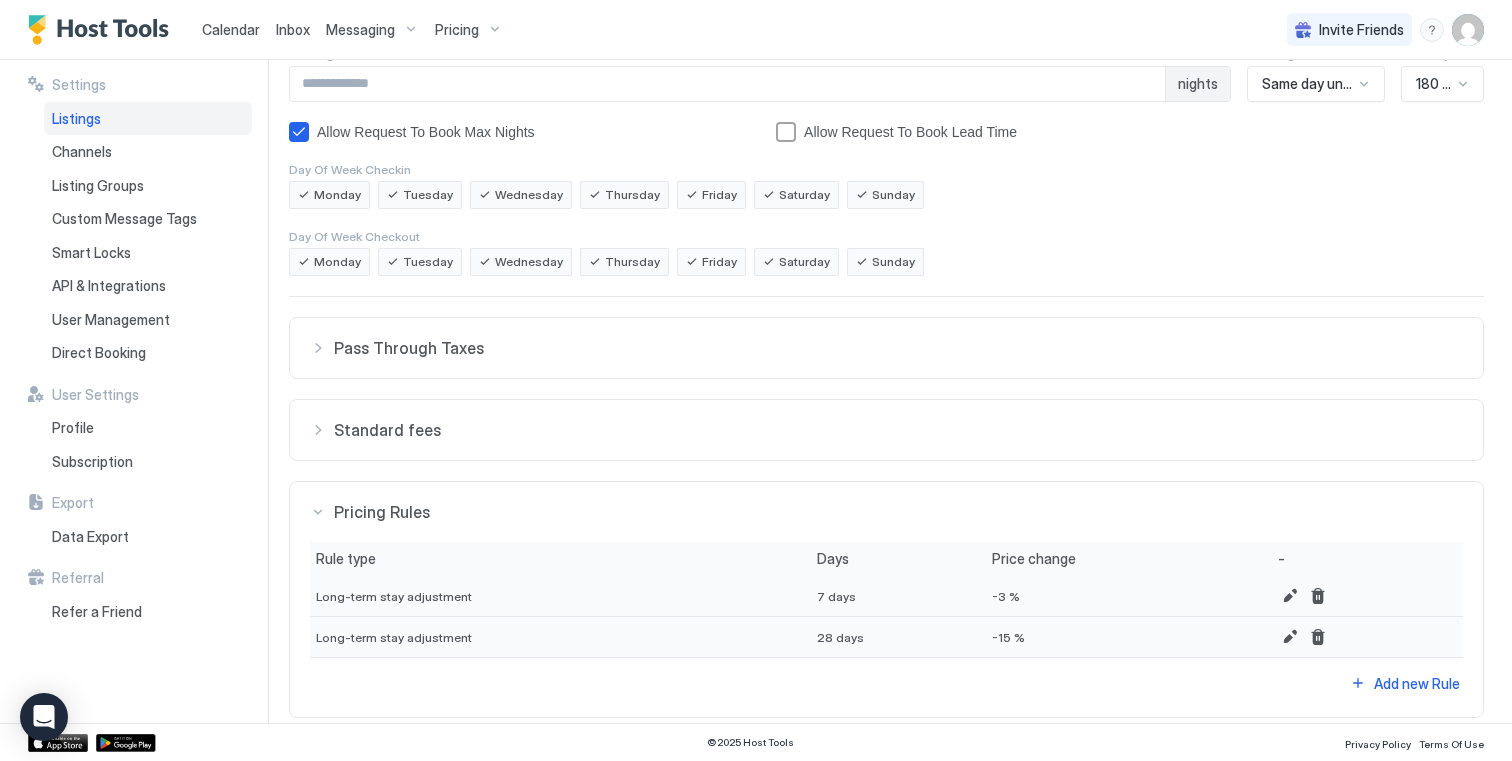 scroll, scrollTop: 376, scrollLeft: 0, axis: vertical 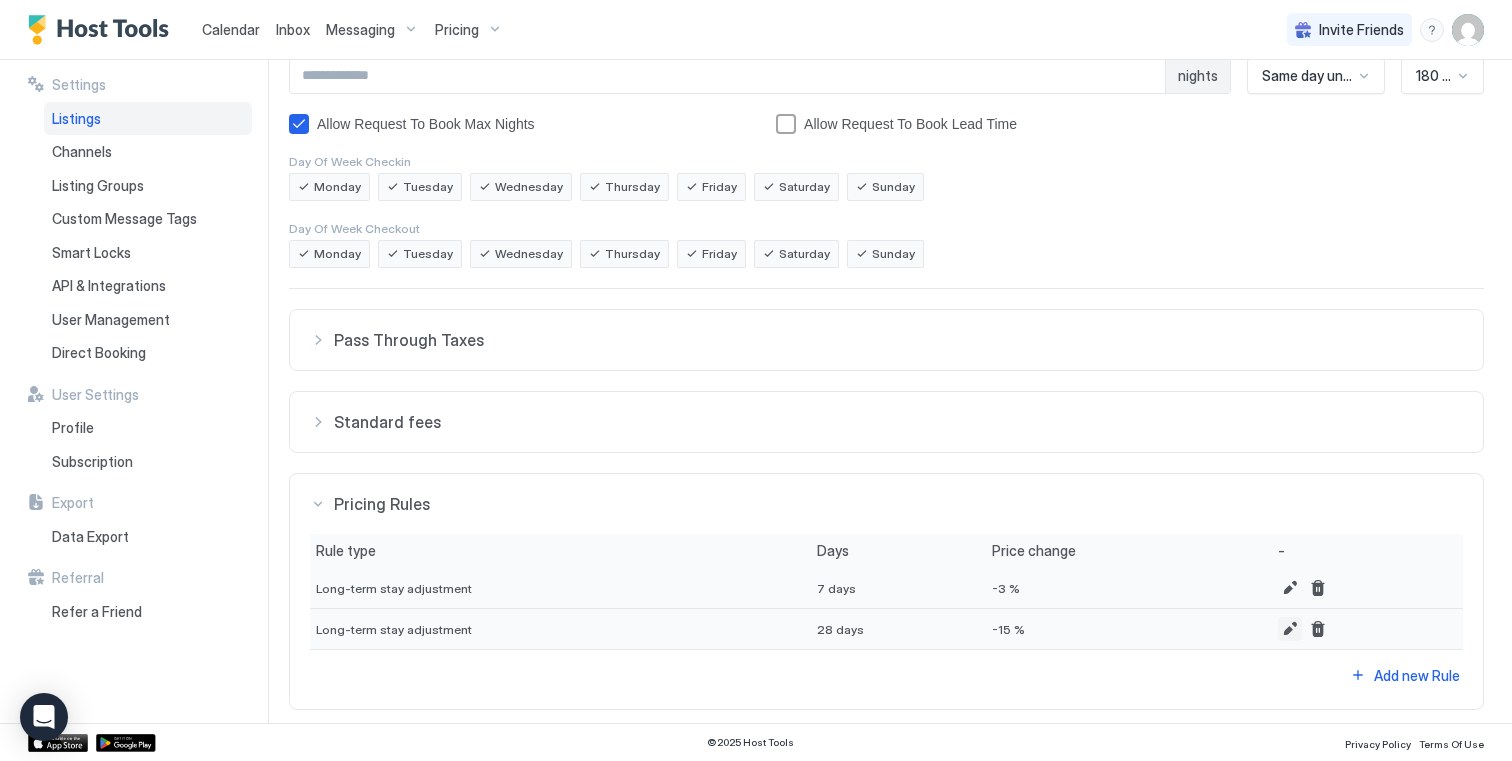 click at bounding box center (1290, 629) 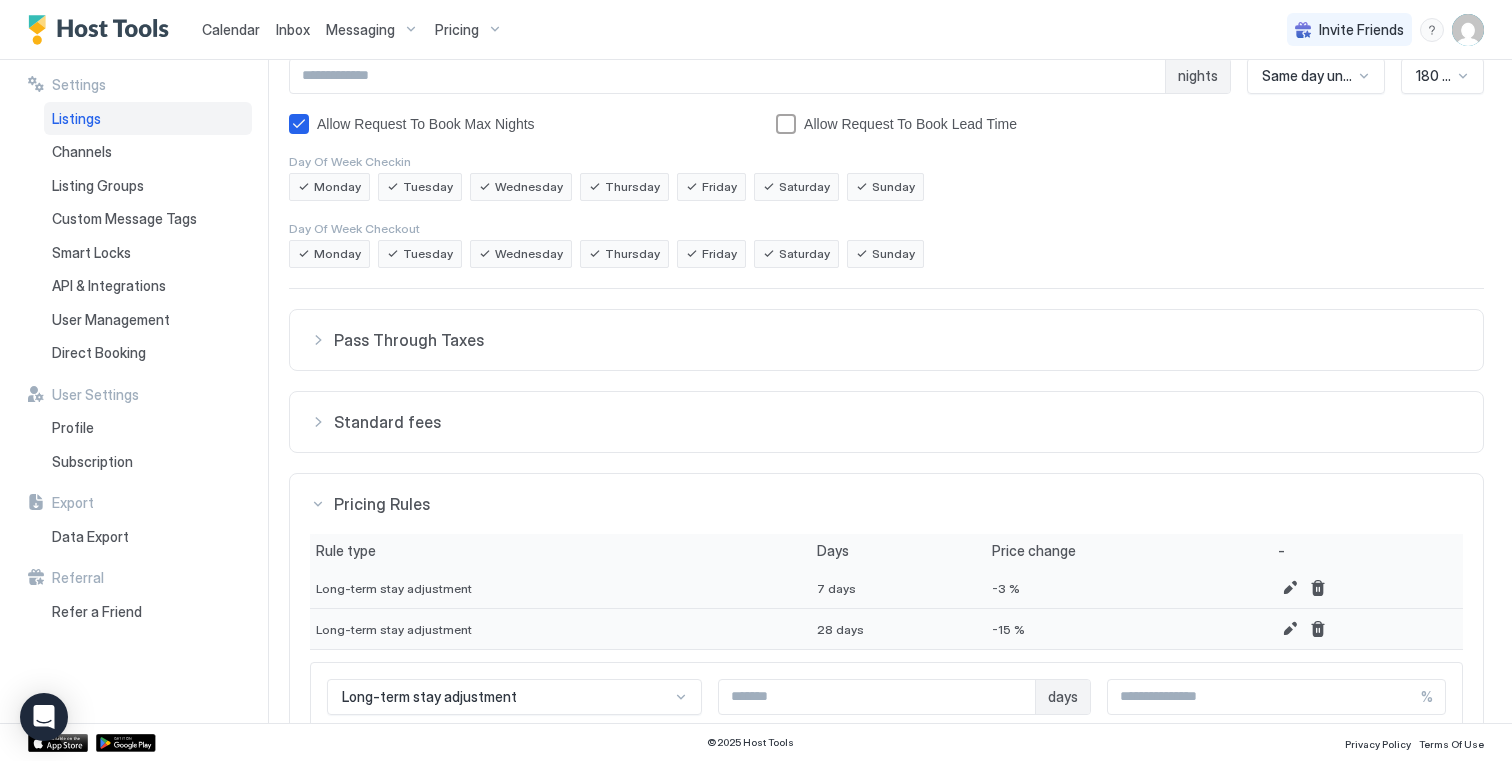 click on "***" at bounding box center (1264, 697) 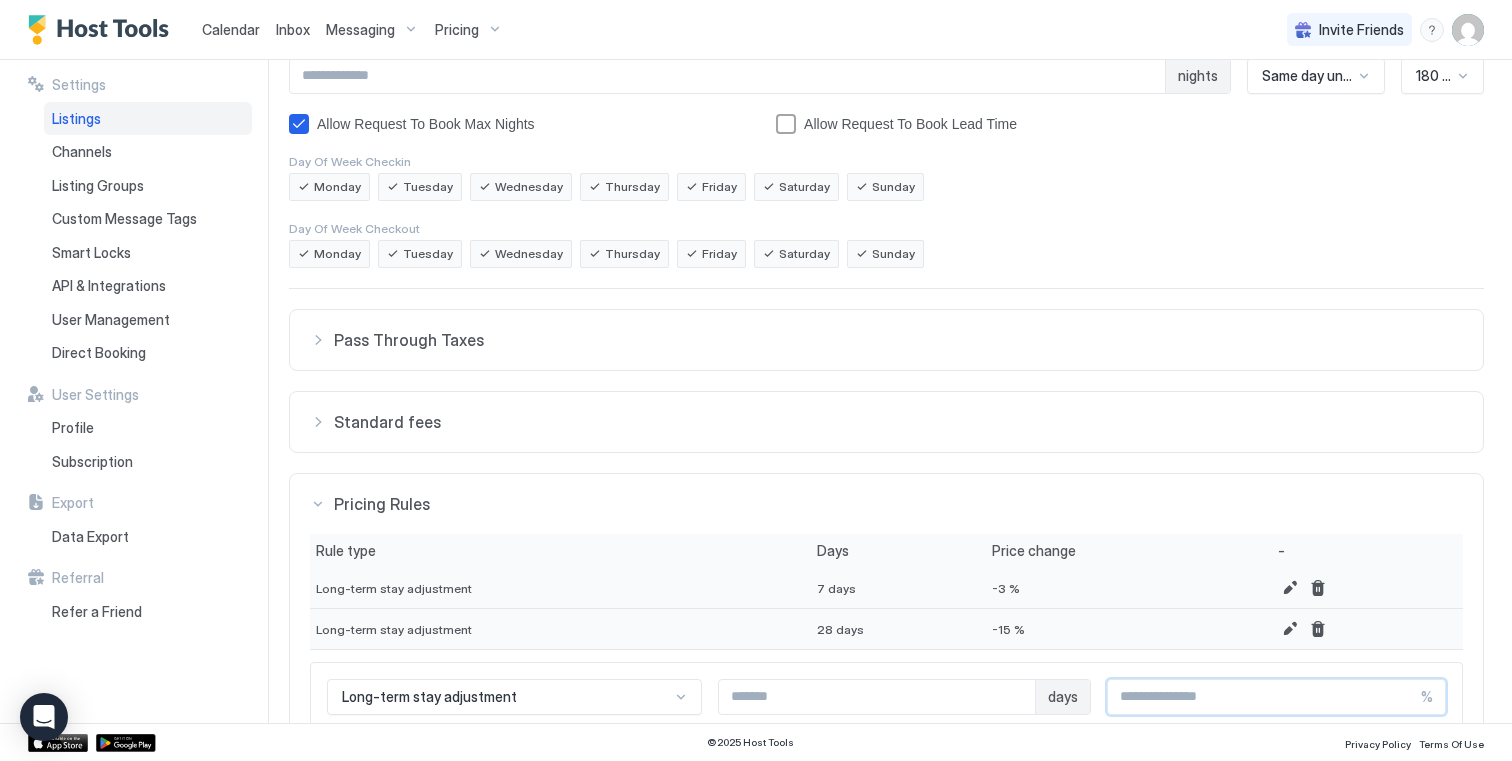 type on "**" 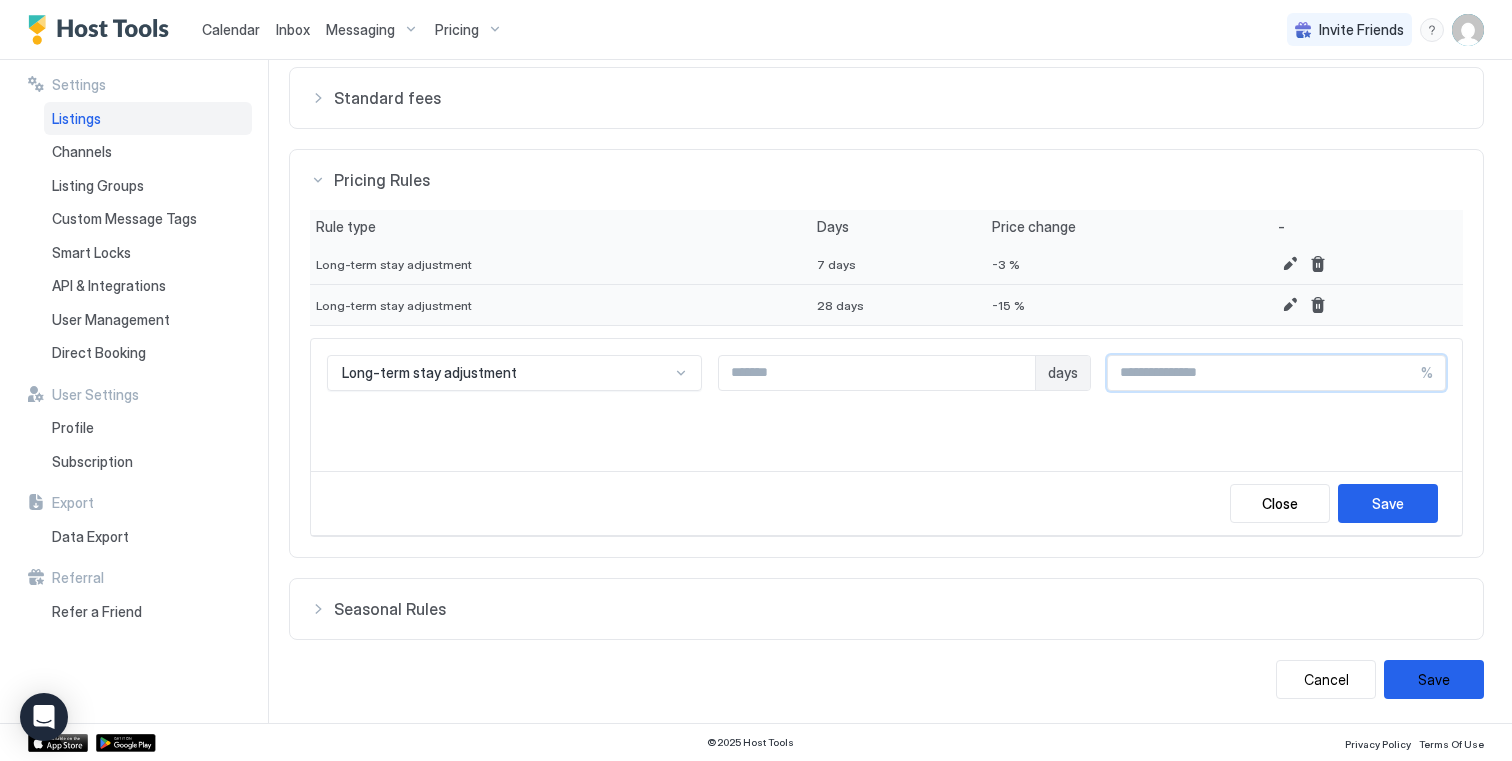 type on "***" 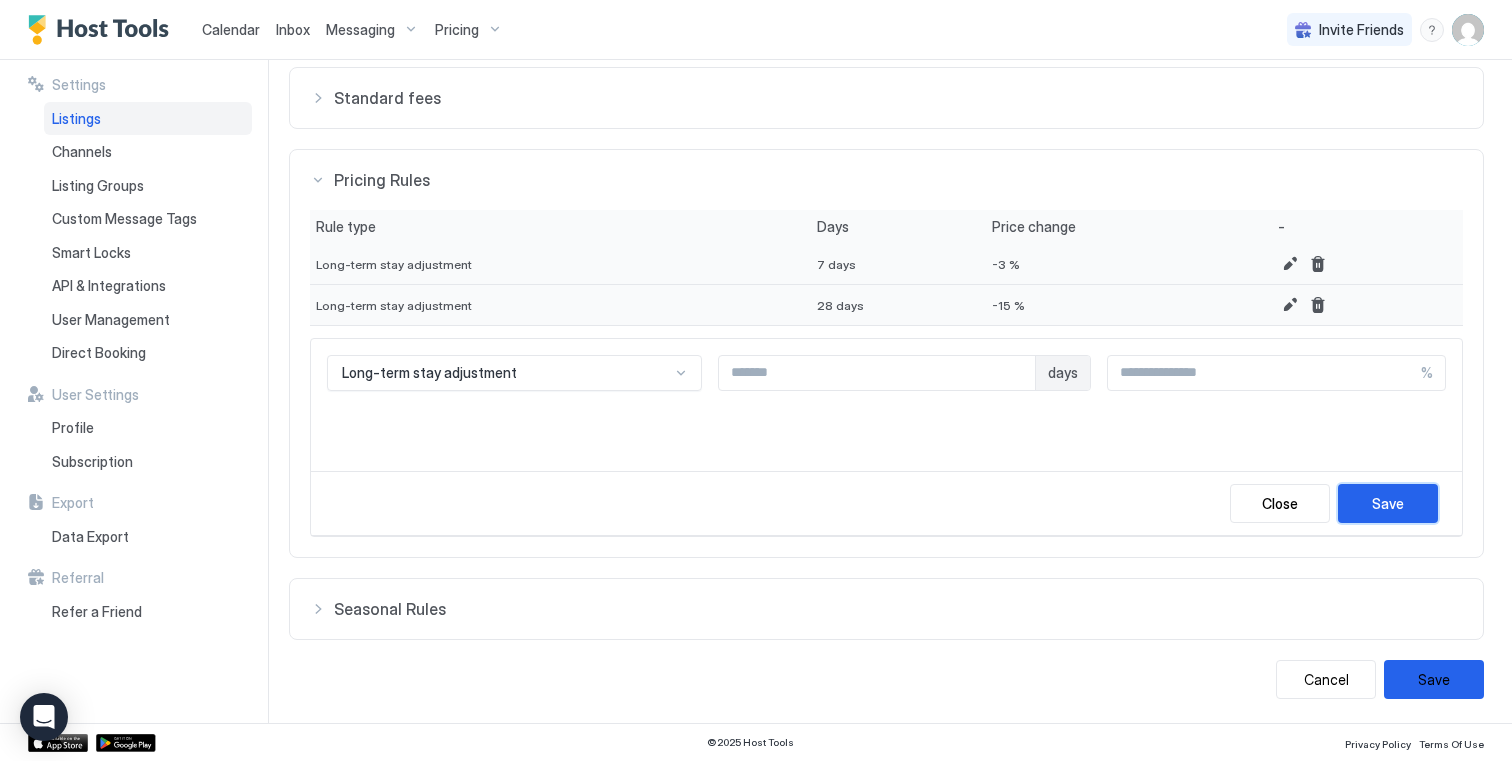 click on "Save" at bounding box center [1388, 503] 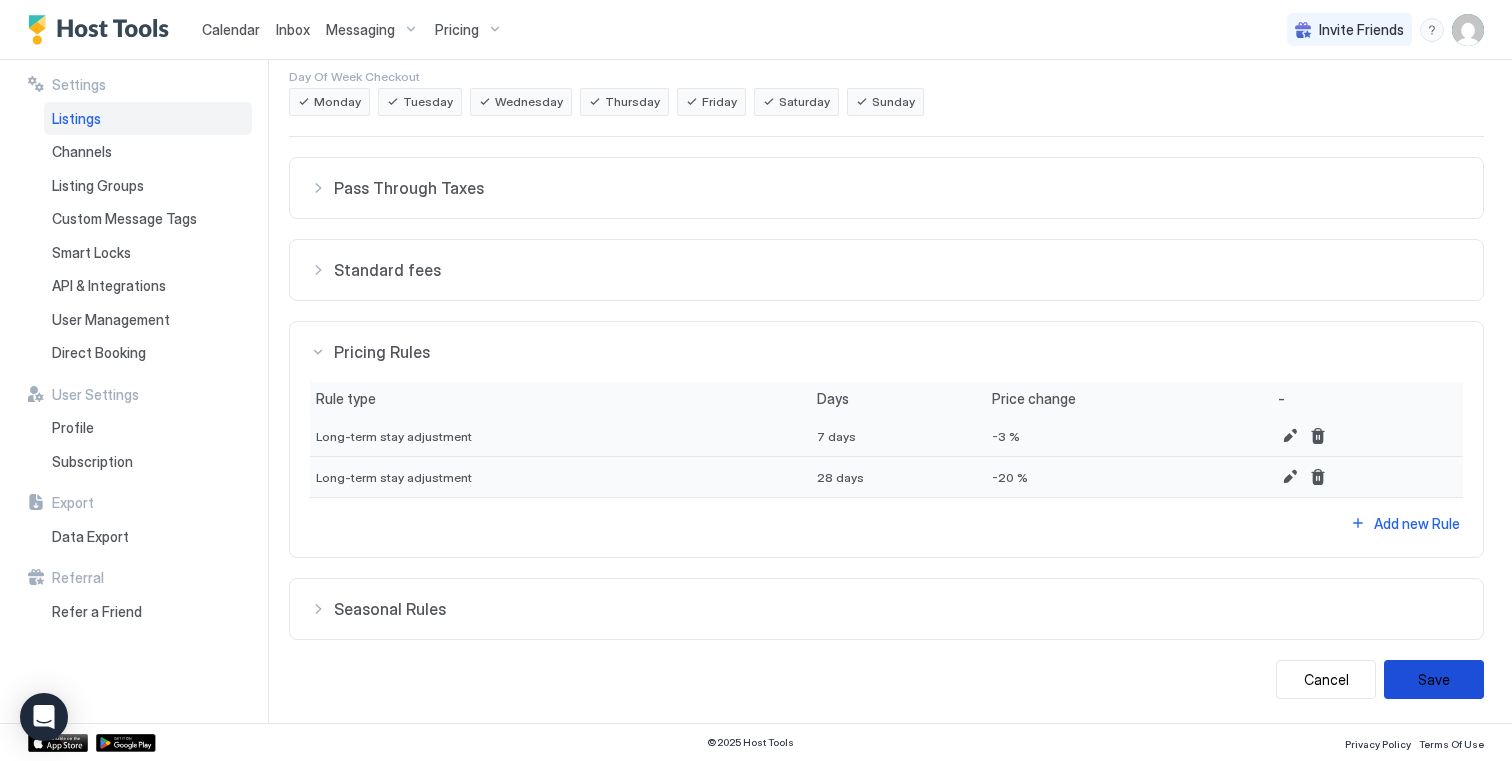 click on "Save" at bounding box center (1434, 679) 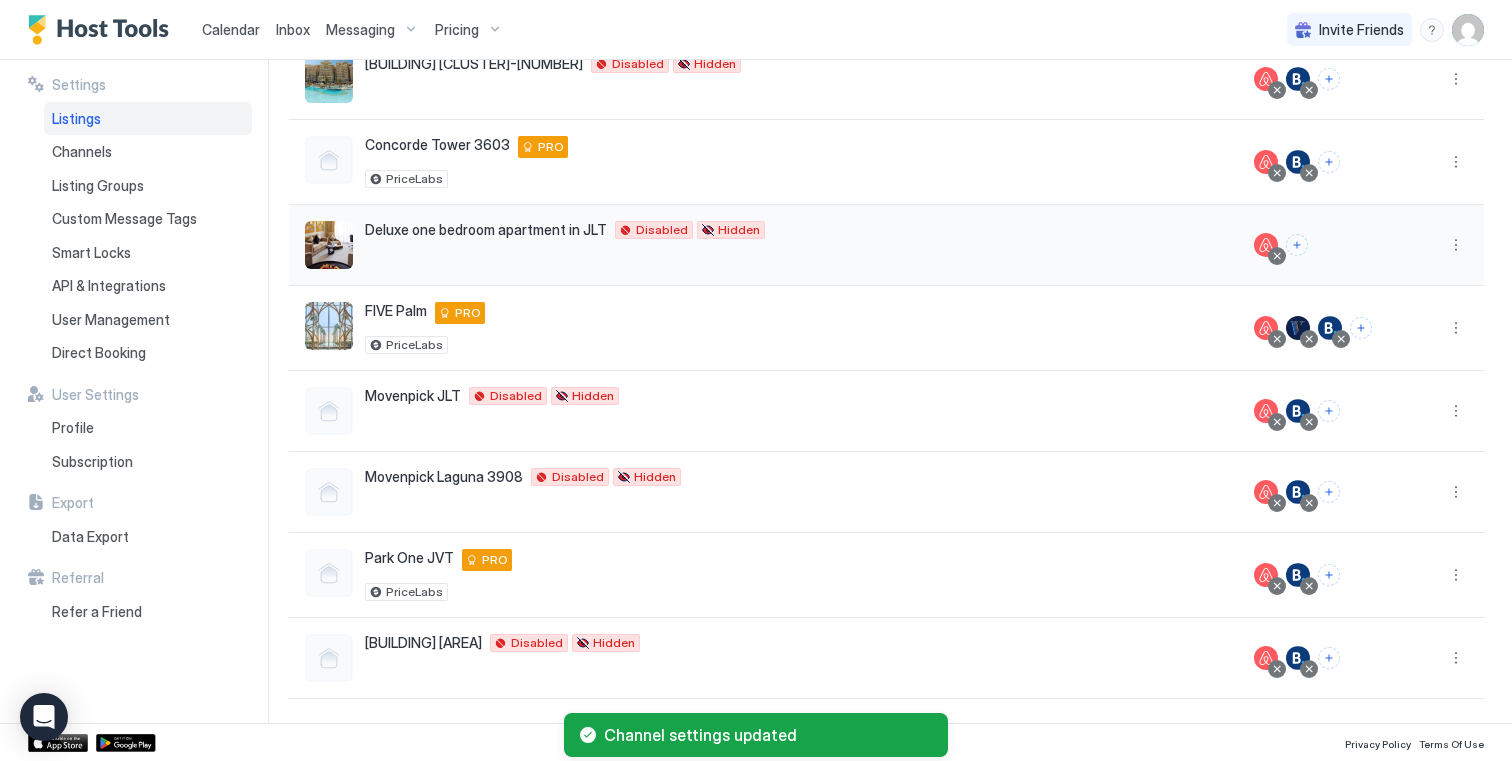 scroll, scrollTop: 0, scrollLeft: 0, axis: both 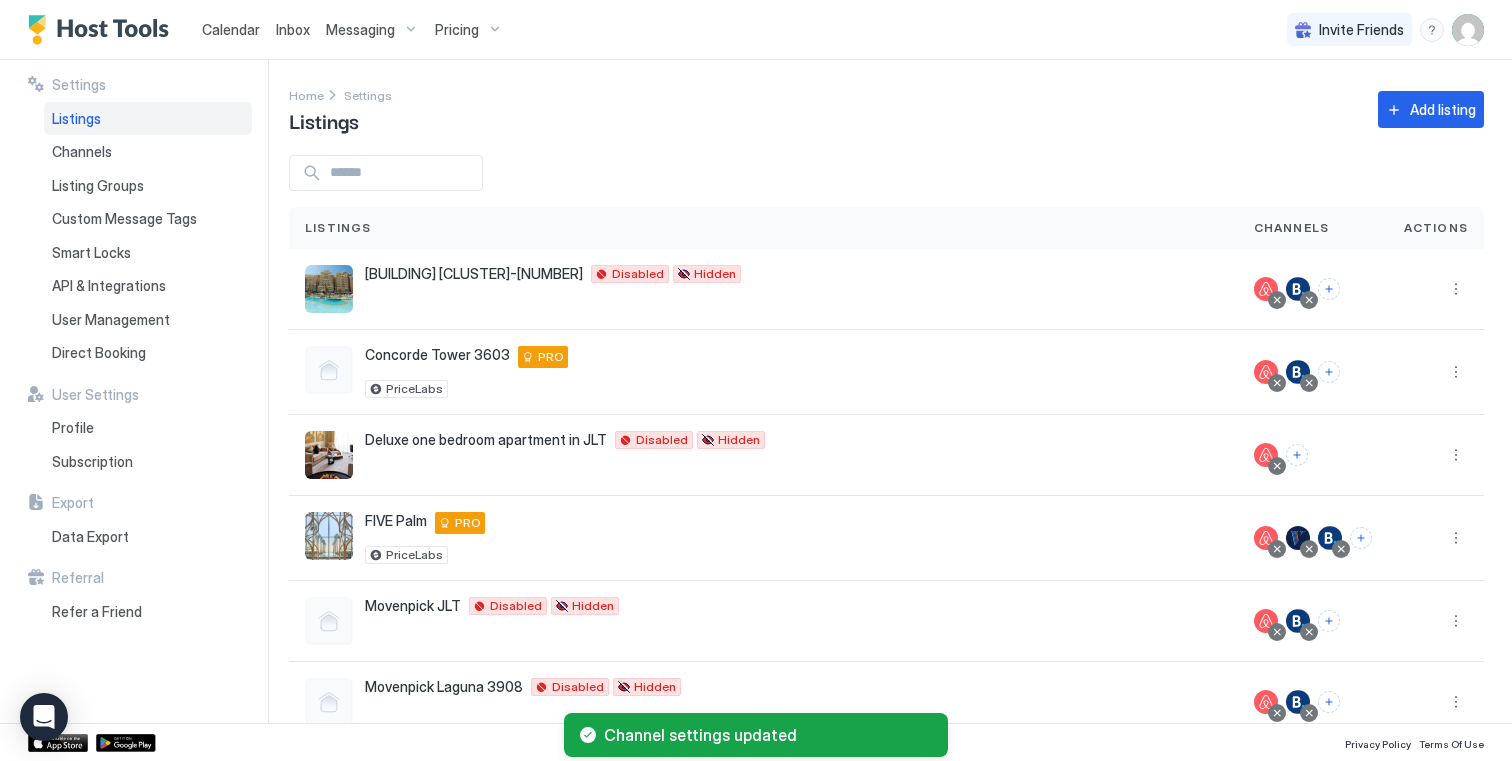 click on "Pricing" at bounding box center [469, 30] 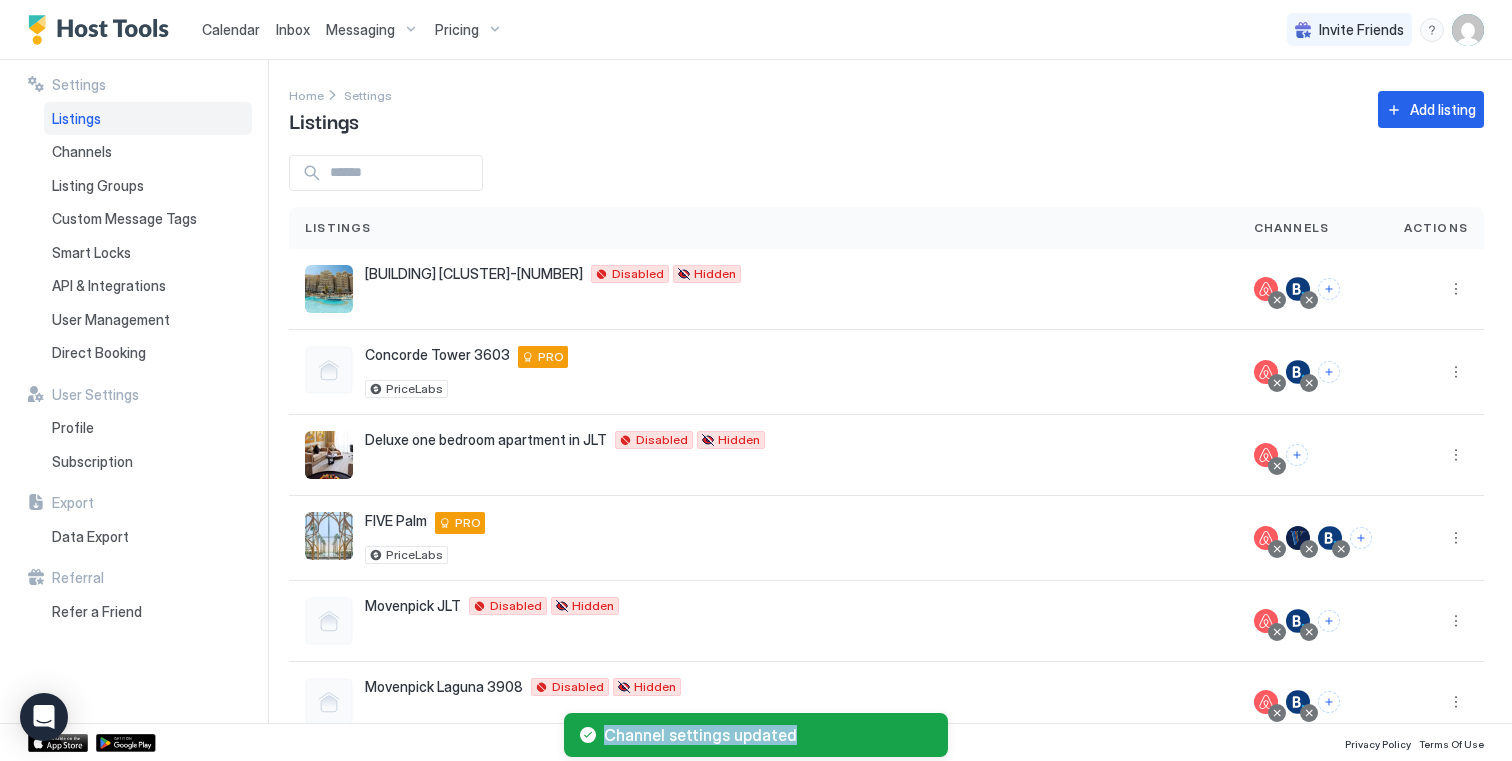 click on "Pricing" at bounding box center (457, 30) 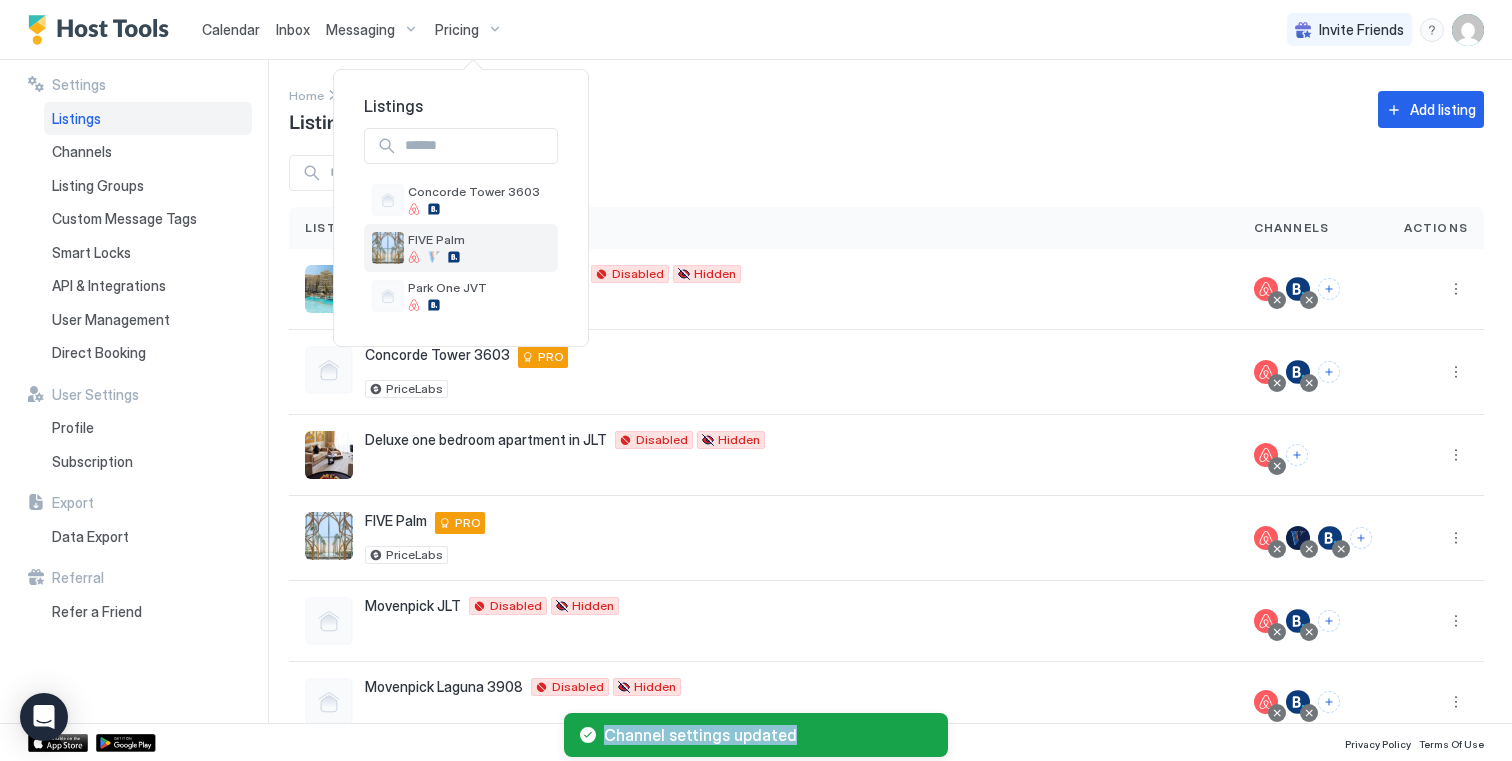 click on "FIVE Palm" at bounding box center [436, 239] 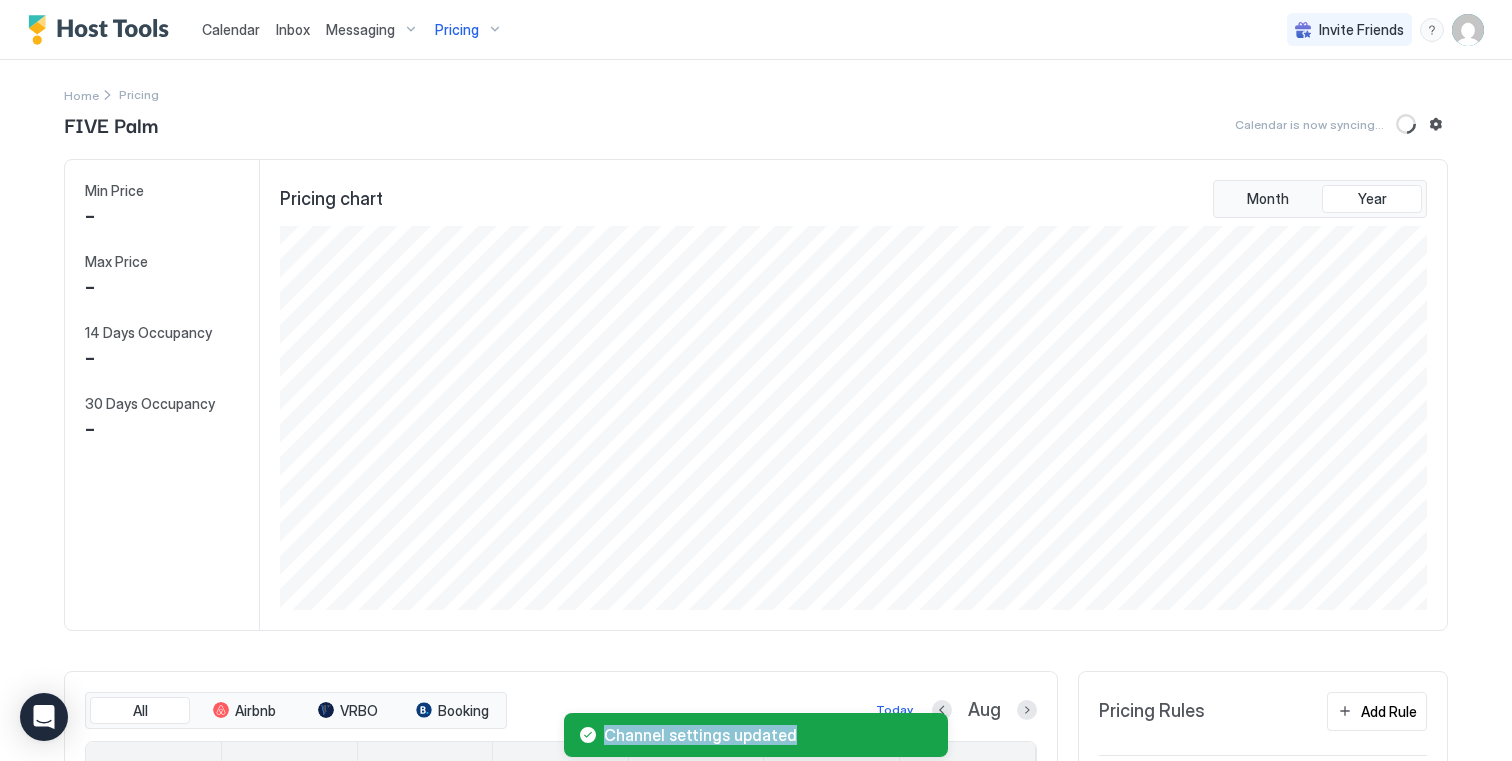 scroll, scrollTop: 999616, scrollLeft: 998848, axis: both 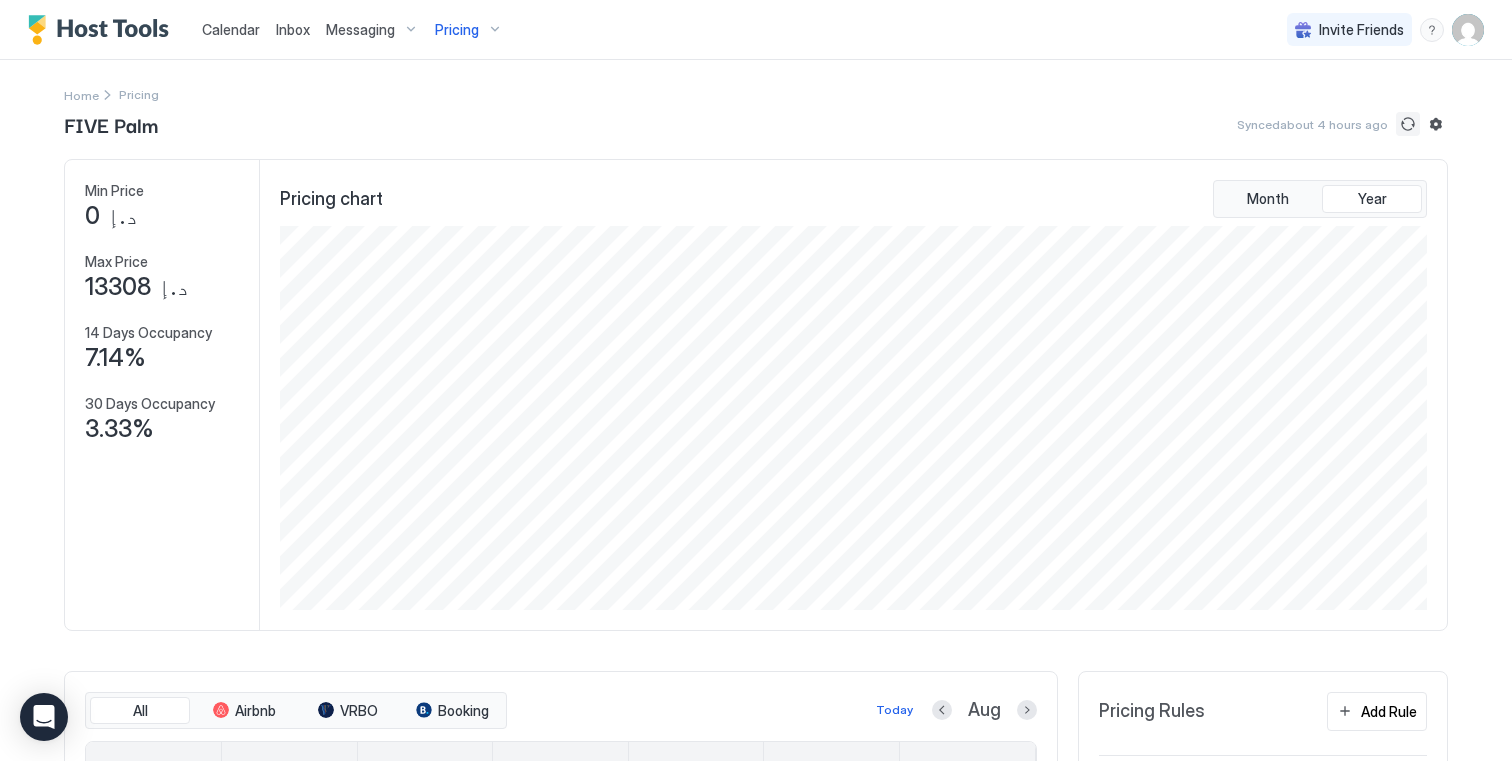 click at bounding box center [1408, 124] 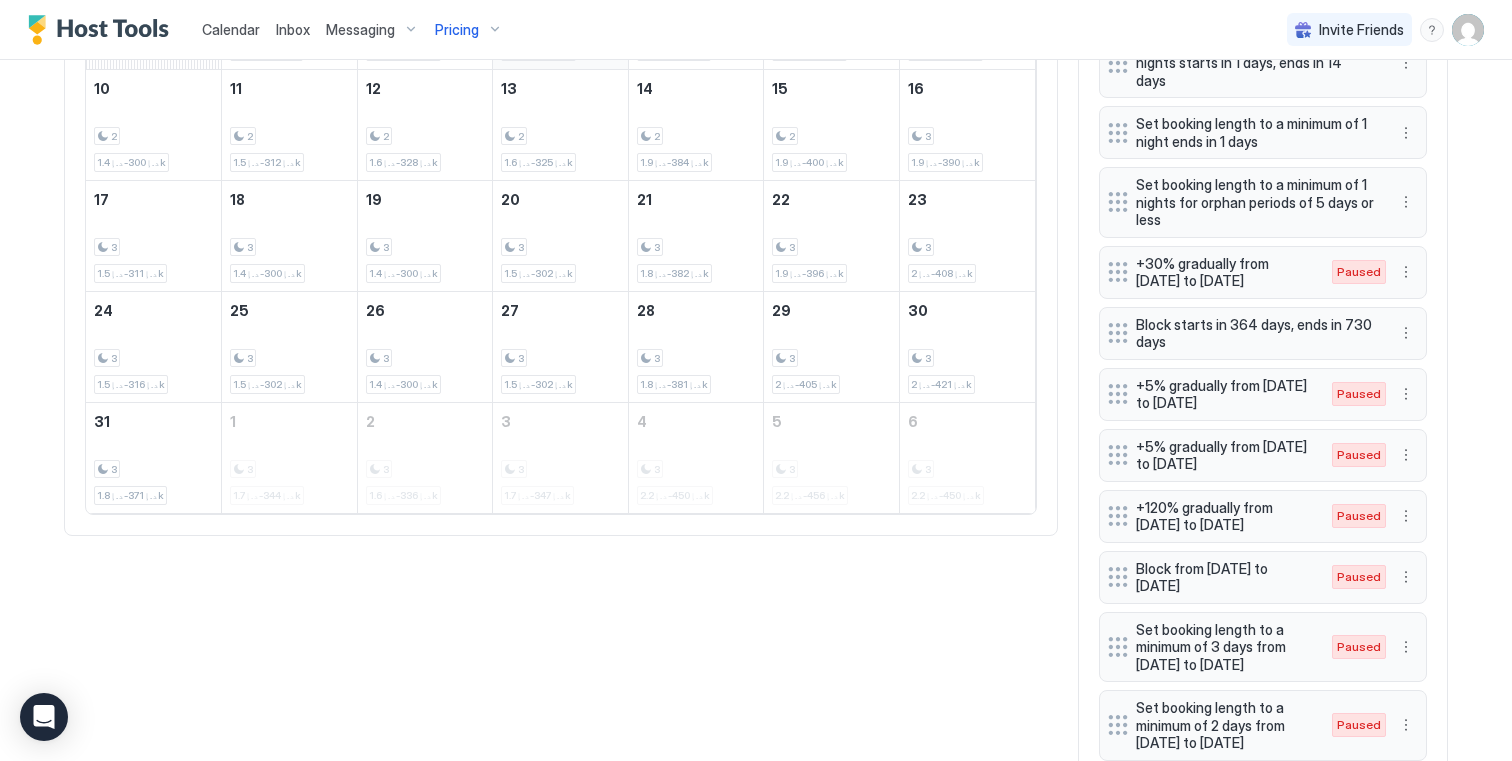 scroll, scrollTop: 528, scrollLeft: 0, axis: vertical 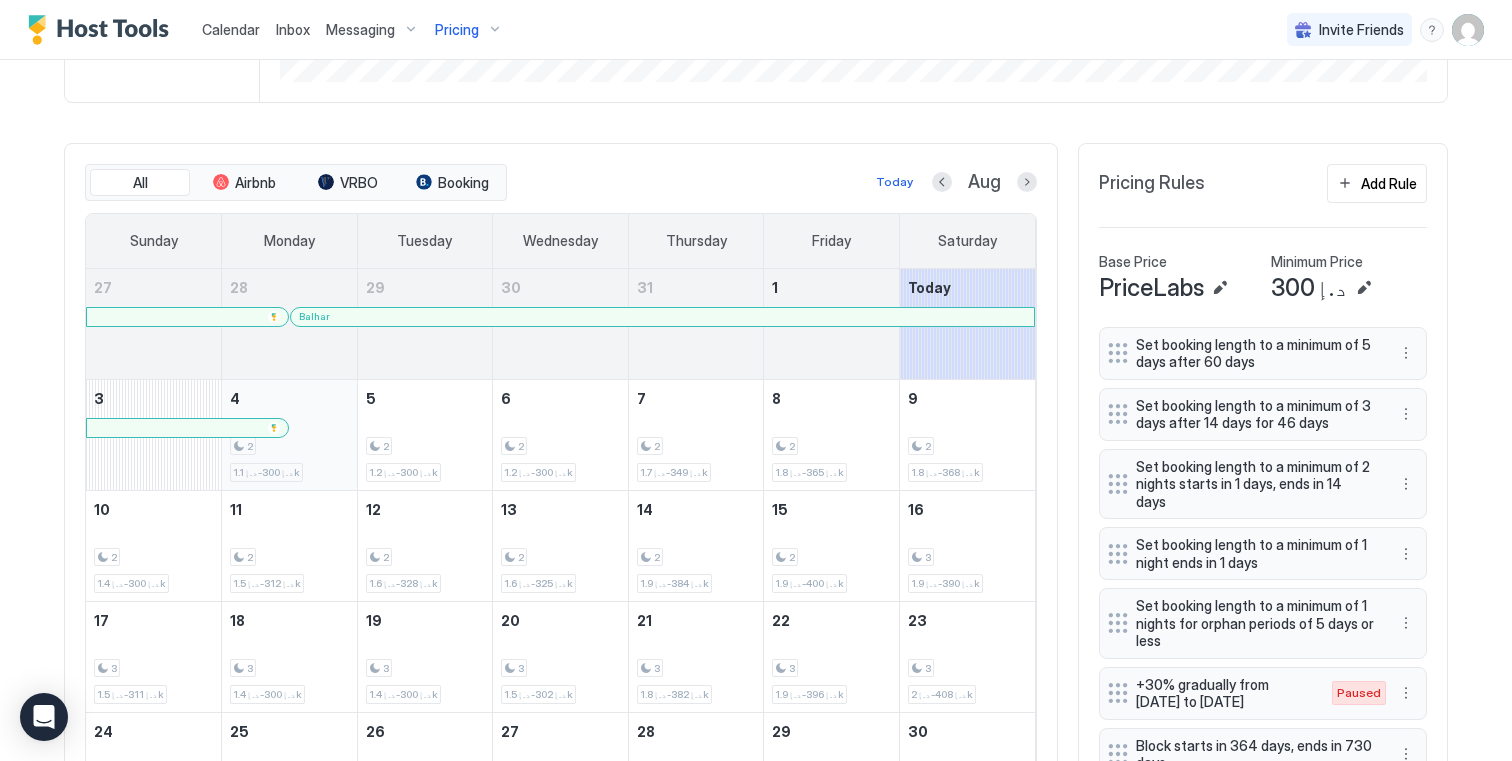 click on "2 د.إ300-د.إ1.1k" at bounding box center (289, 435) 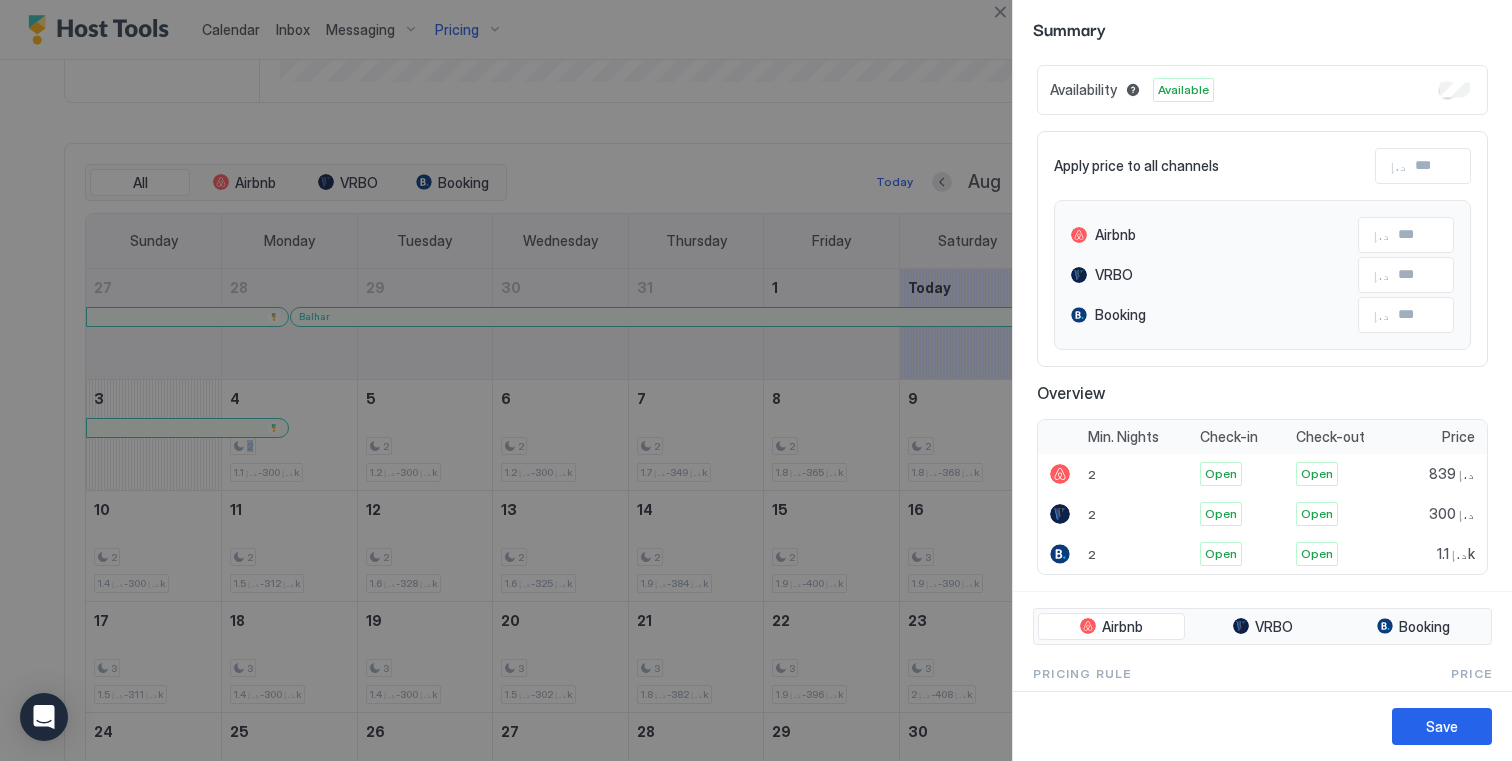 scroll, scrollTop: 236, scrollLeft: 0, axis: vertical 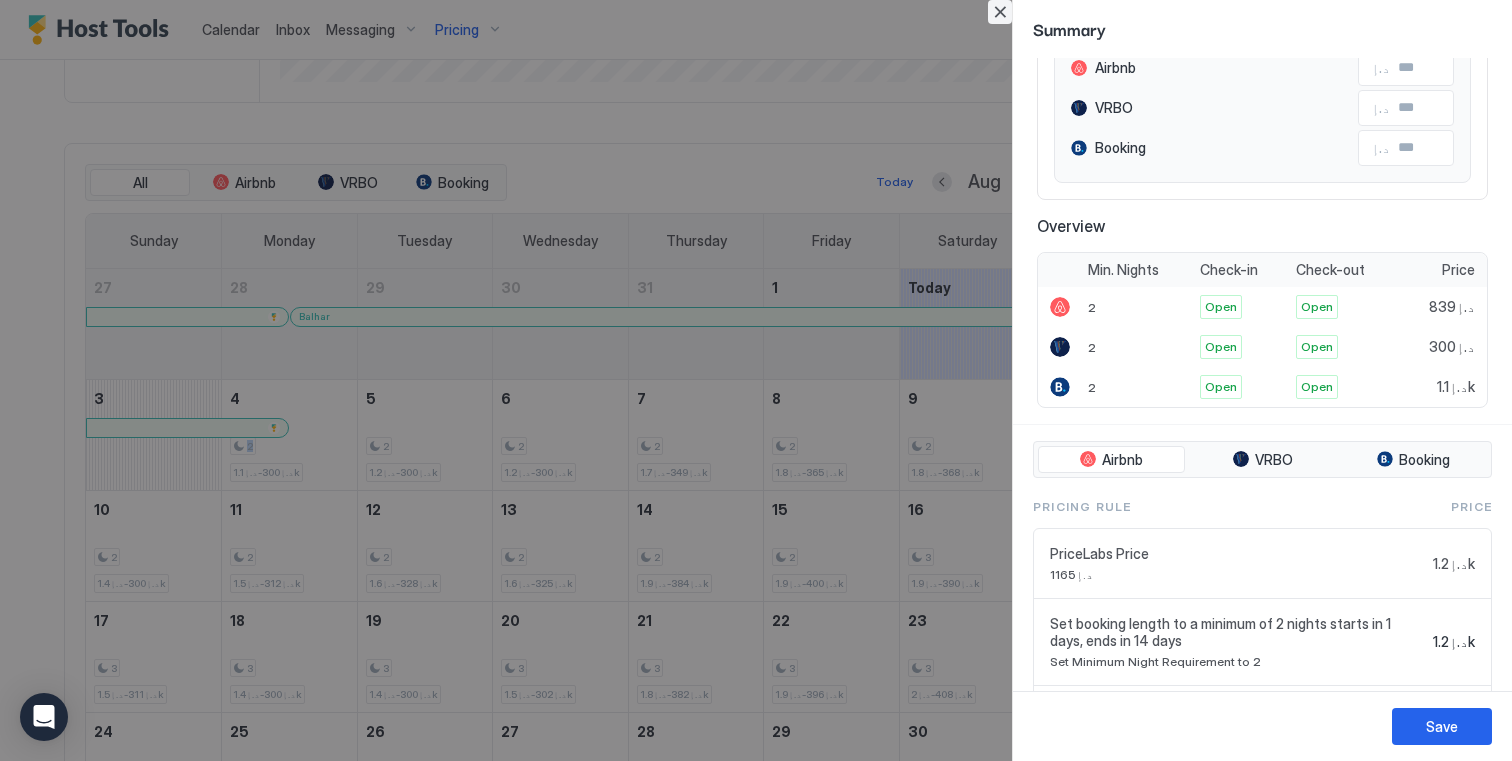 click at bounding box center (1000, 12) 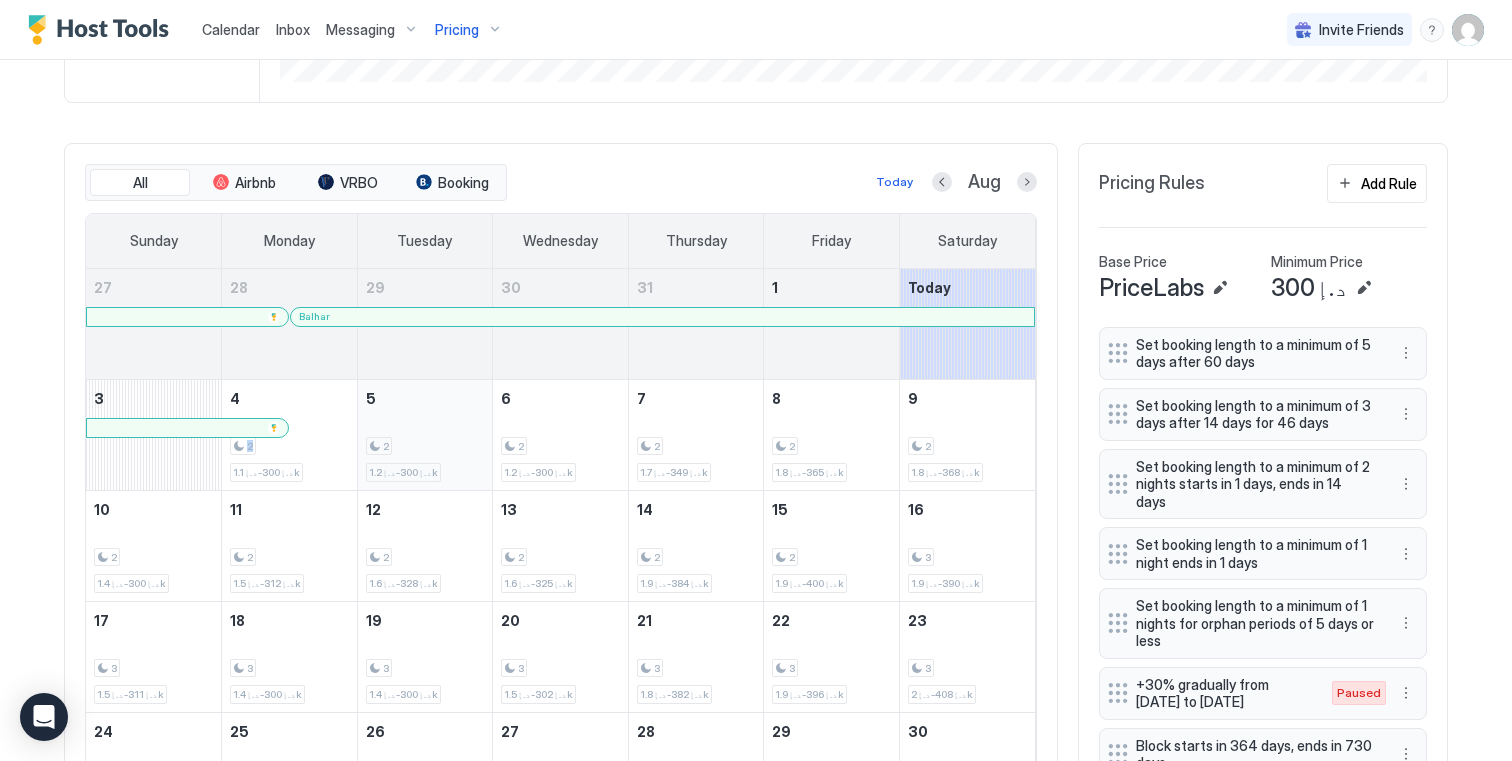 click on "2 د.إ300-د.إ1.2k" at bounding box center (425, 435) 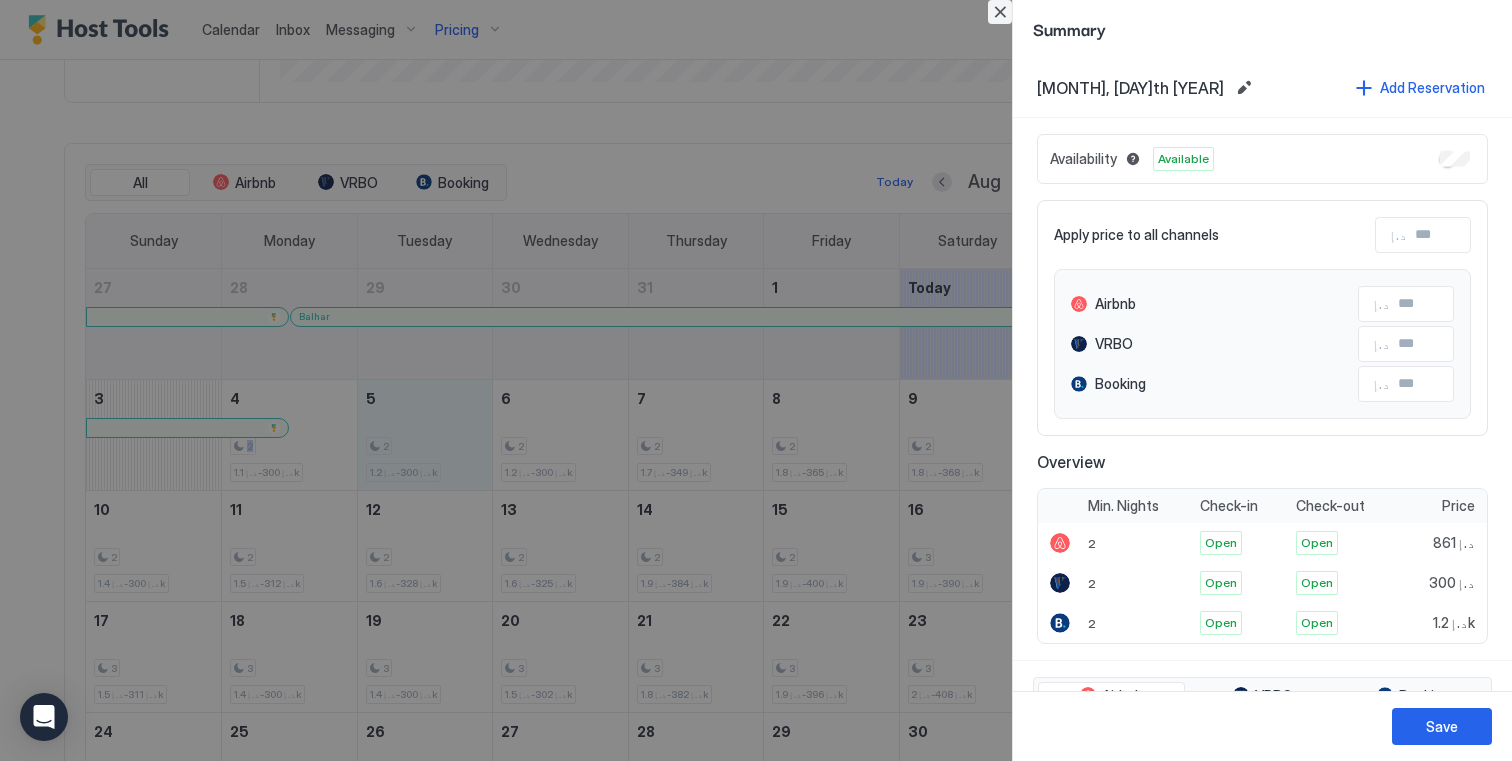 click at bounding box center [1000, 12] 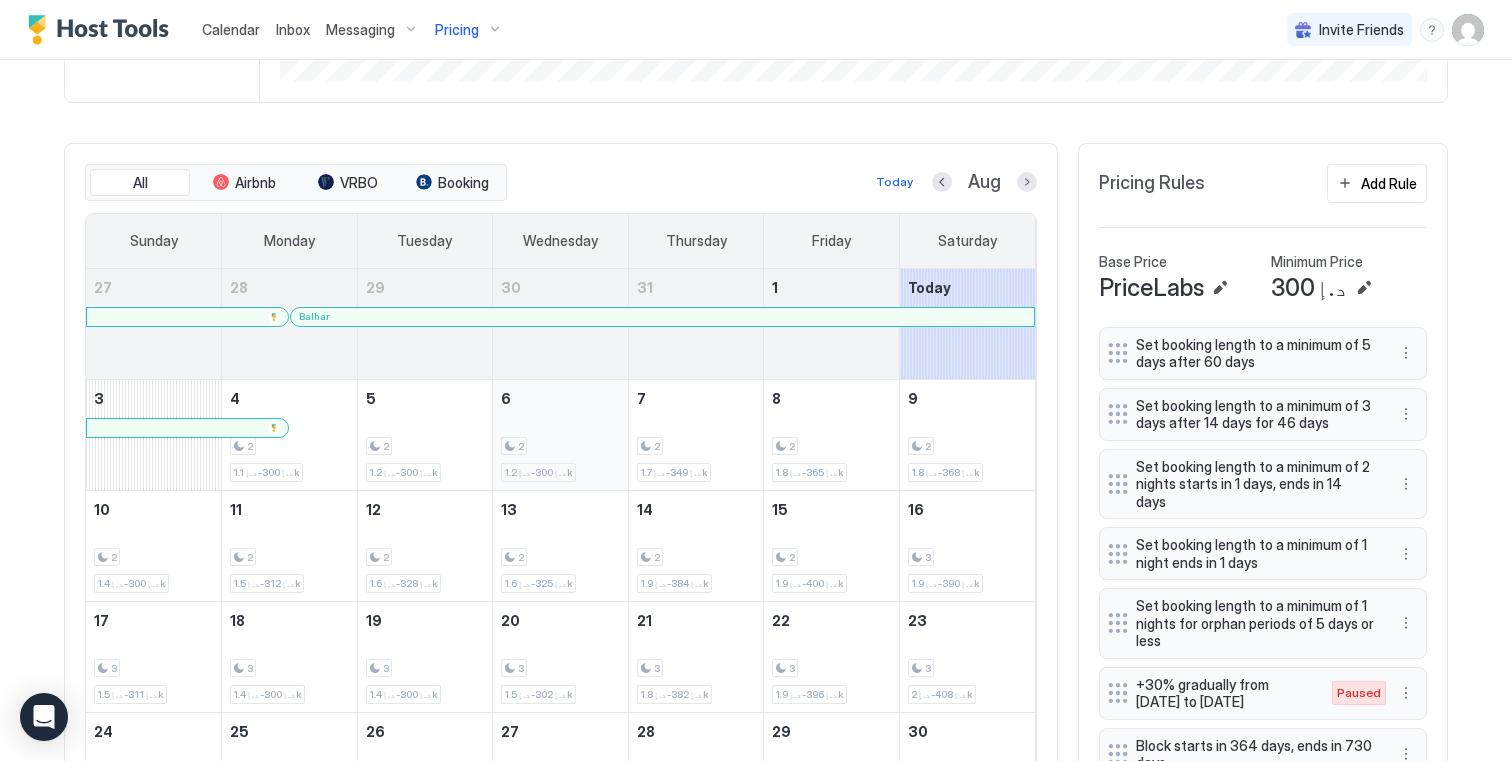 click on "2 د.إ300-د.إ1.2k" at bounding box center (560, 435) 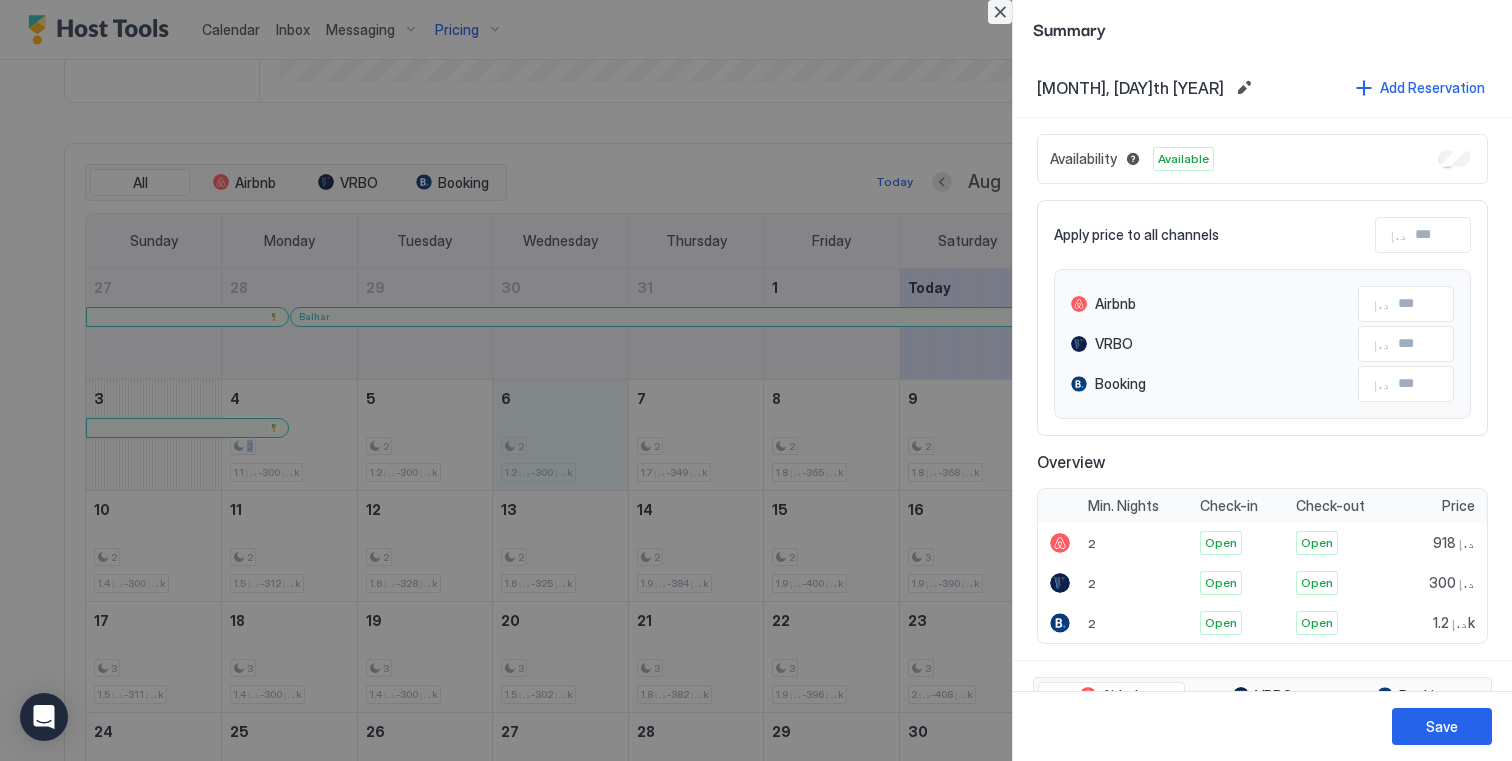 click at bounding box center [1000, 12] 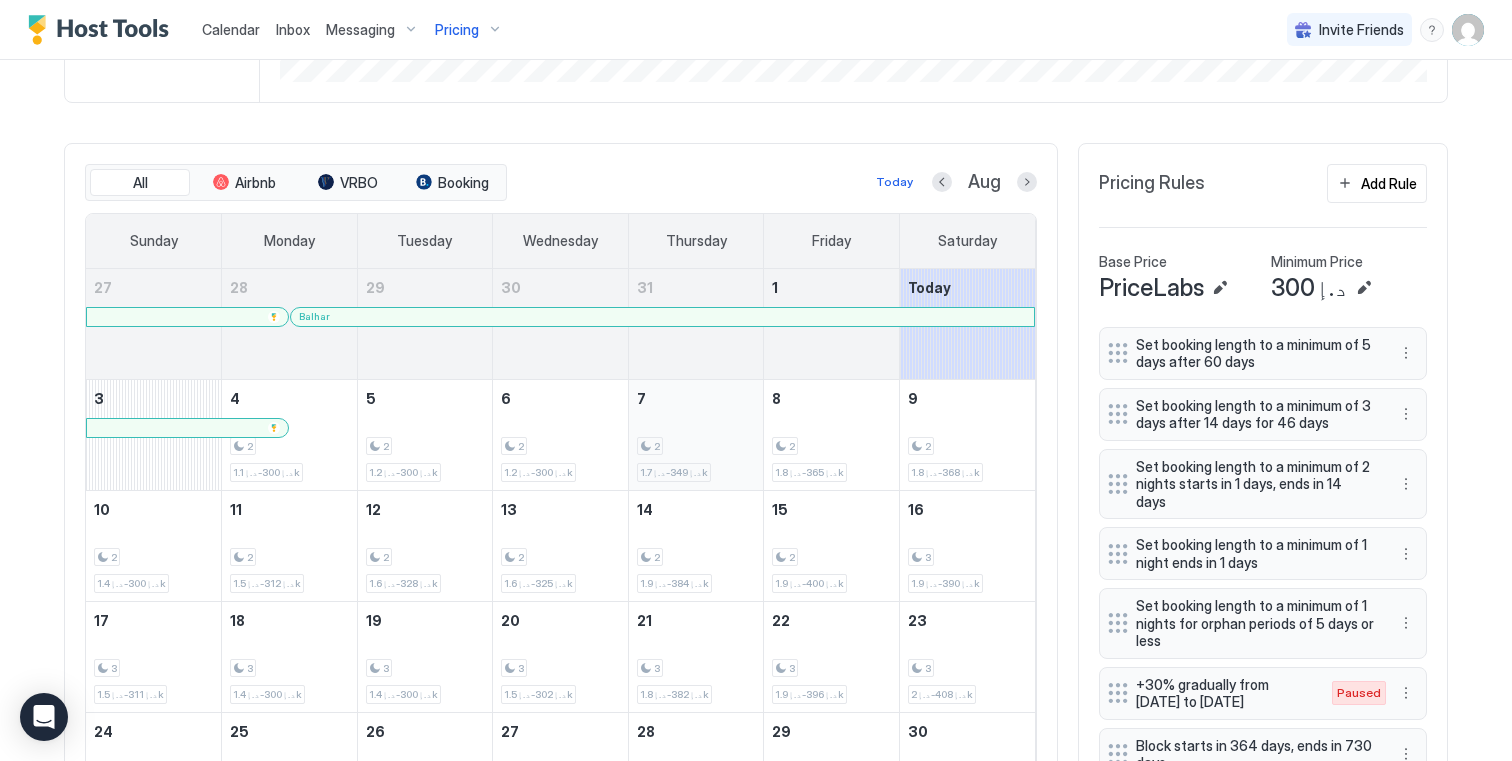 click on "2 د.إ349-د.إ1.7k" at bounding box center (696, 435) 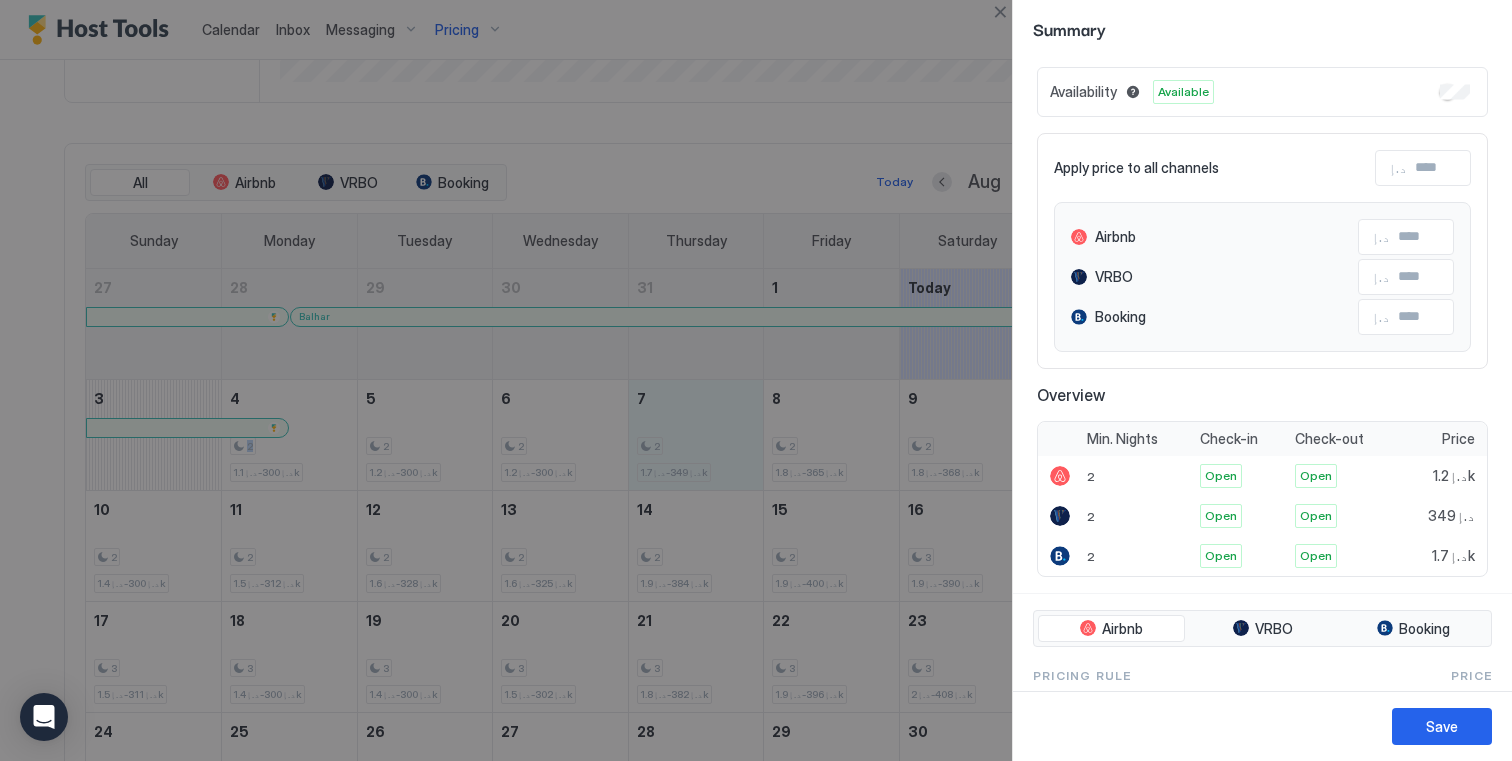 scroll, scrollTop: 60, scrollLeft: 0, axis: vertical 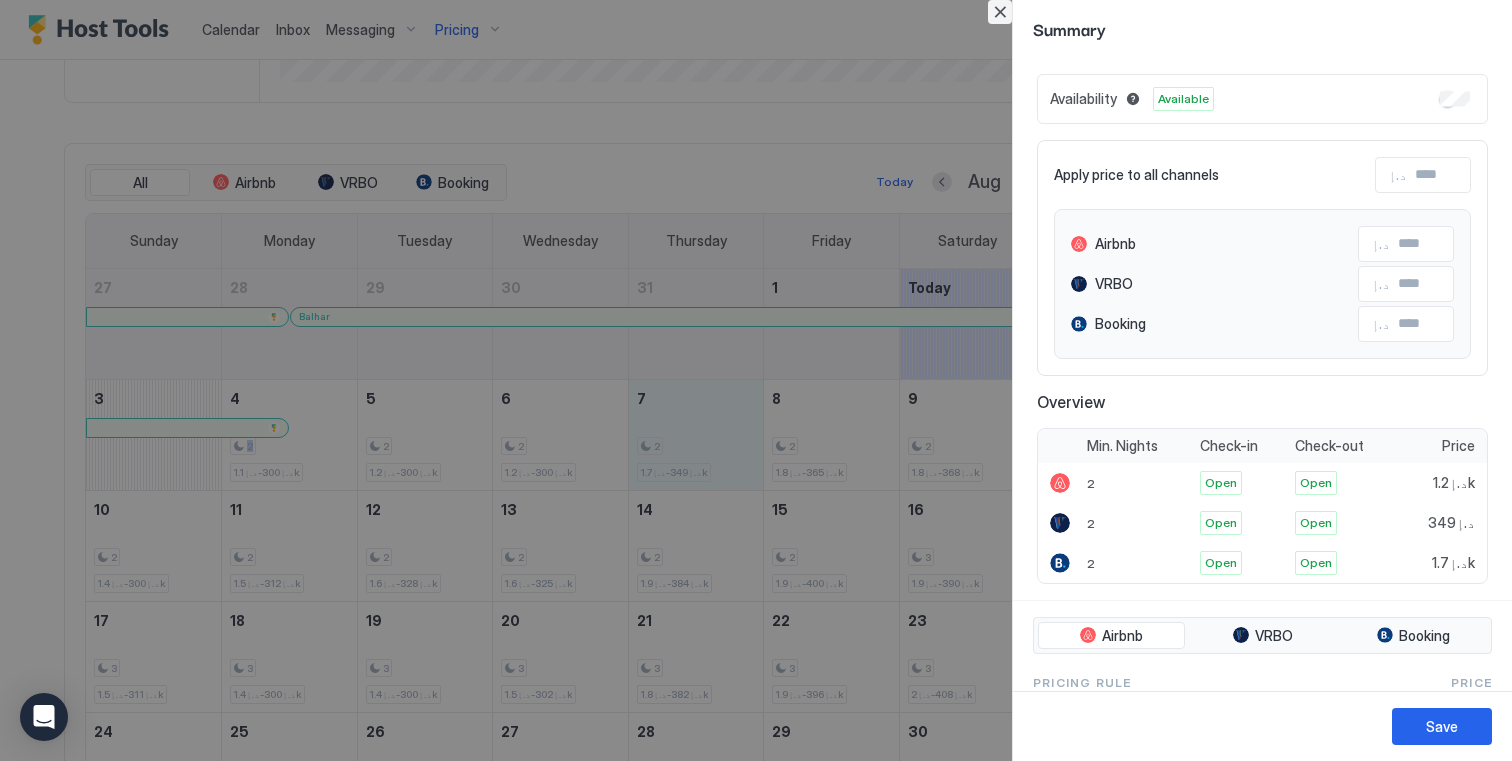click at bounding box center (1000, 12) 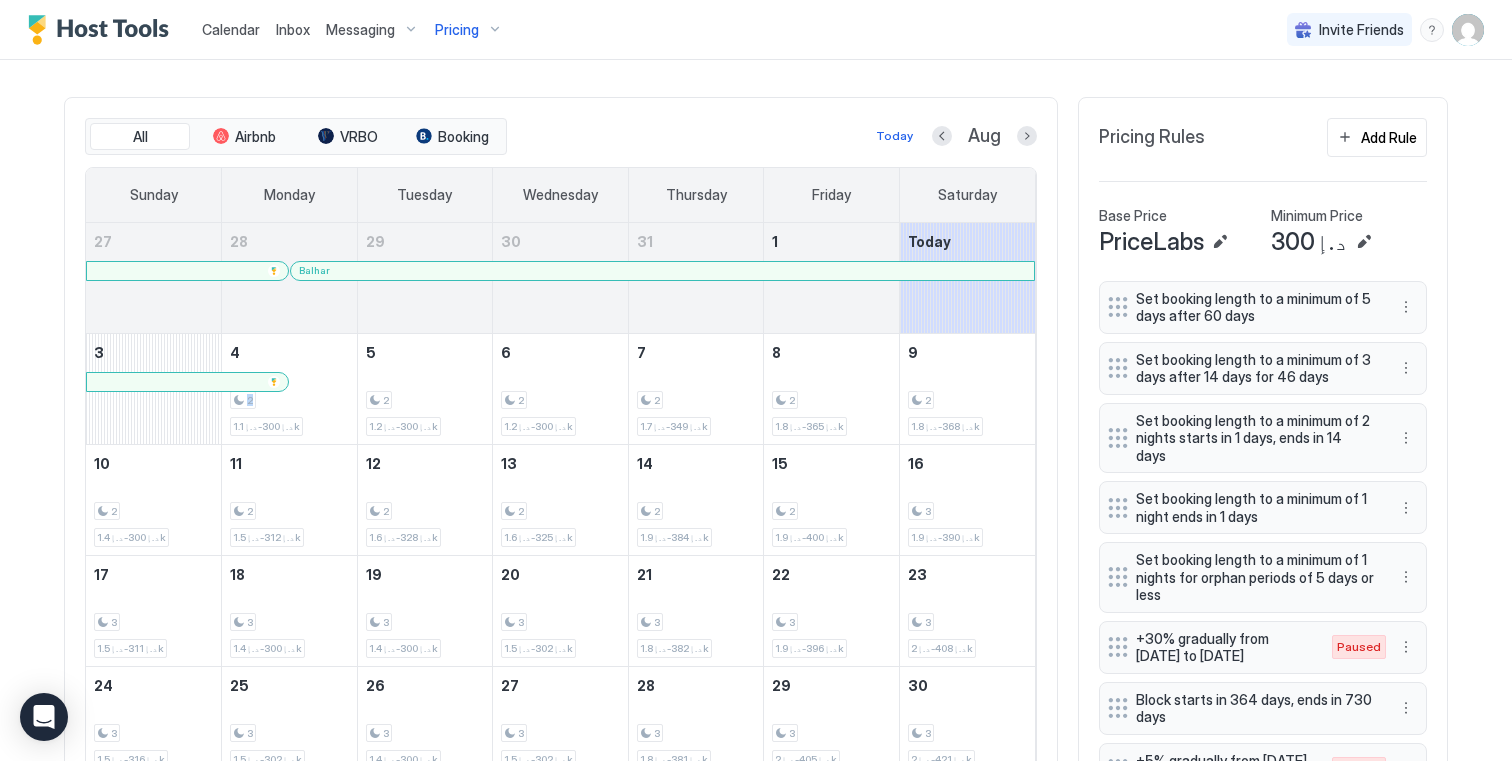 scroll, scrollTop: 656, scrollLeft: 0, axis: vertical 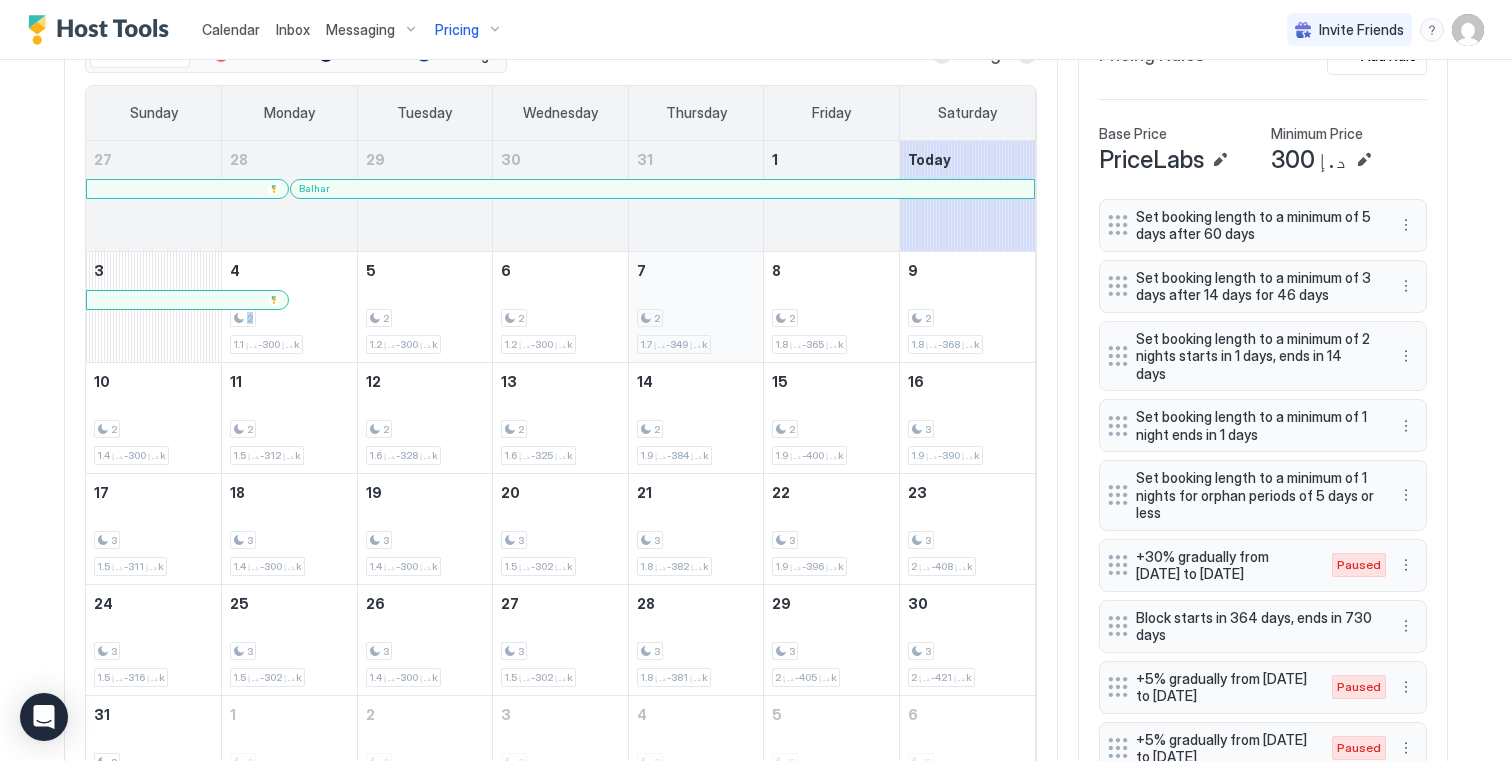 click on "2 د.إ349-د.إ1.7k" at bounding box center [696, 307] 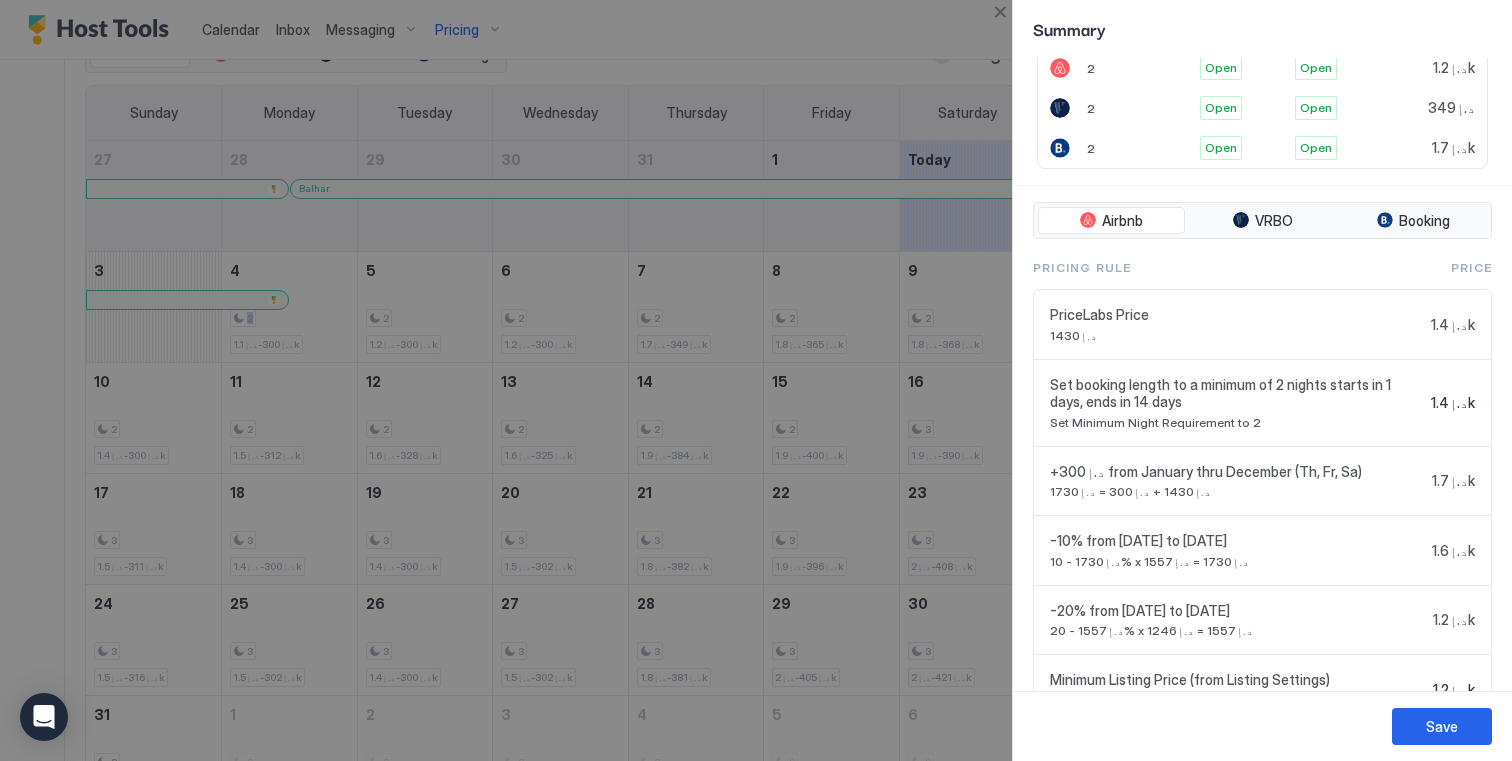scroll, scrollTop: 489, scrollLeft: 0, axis: vertical 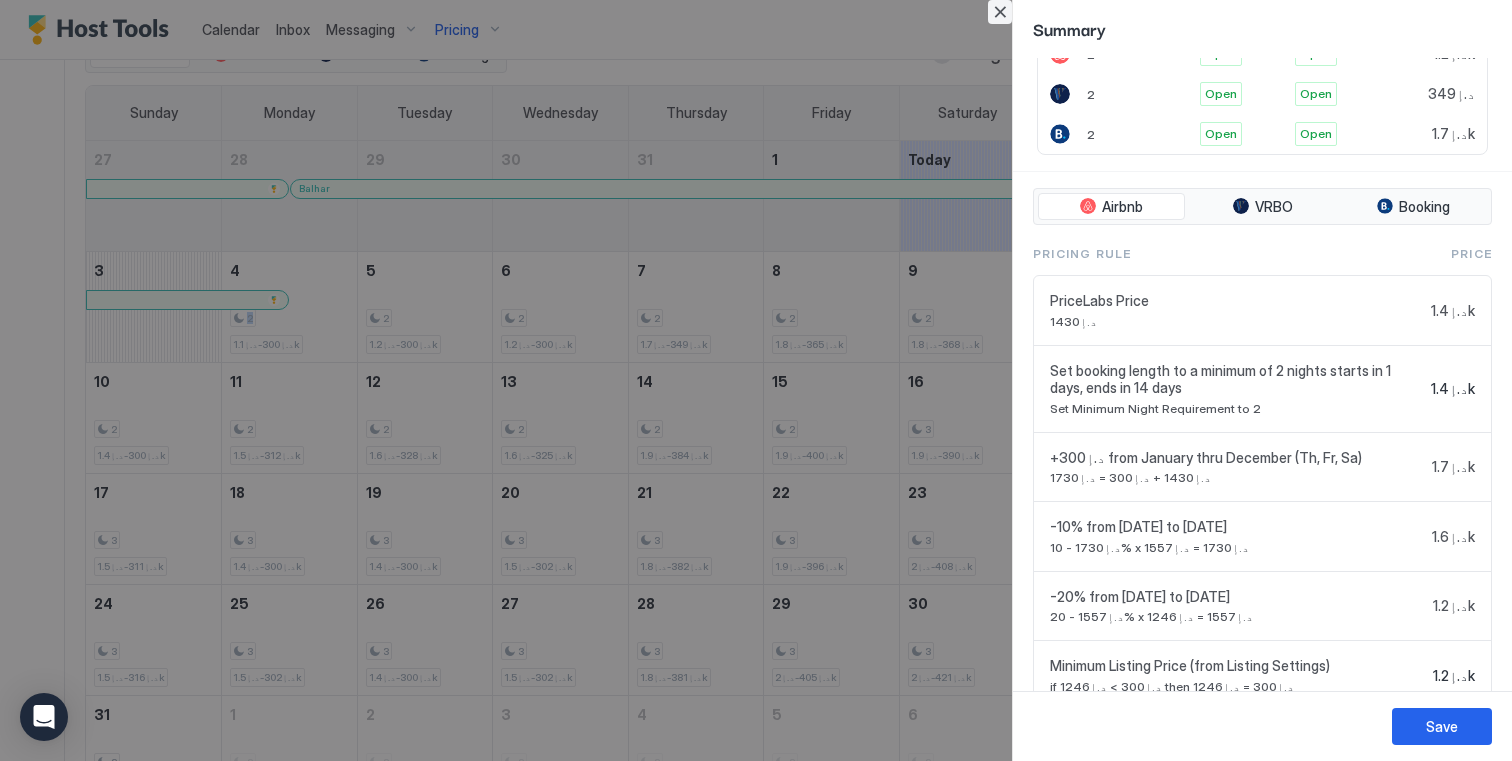 click at bounding box center (1000, 12) 